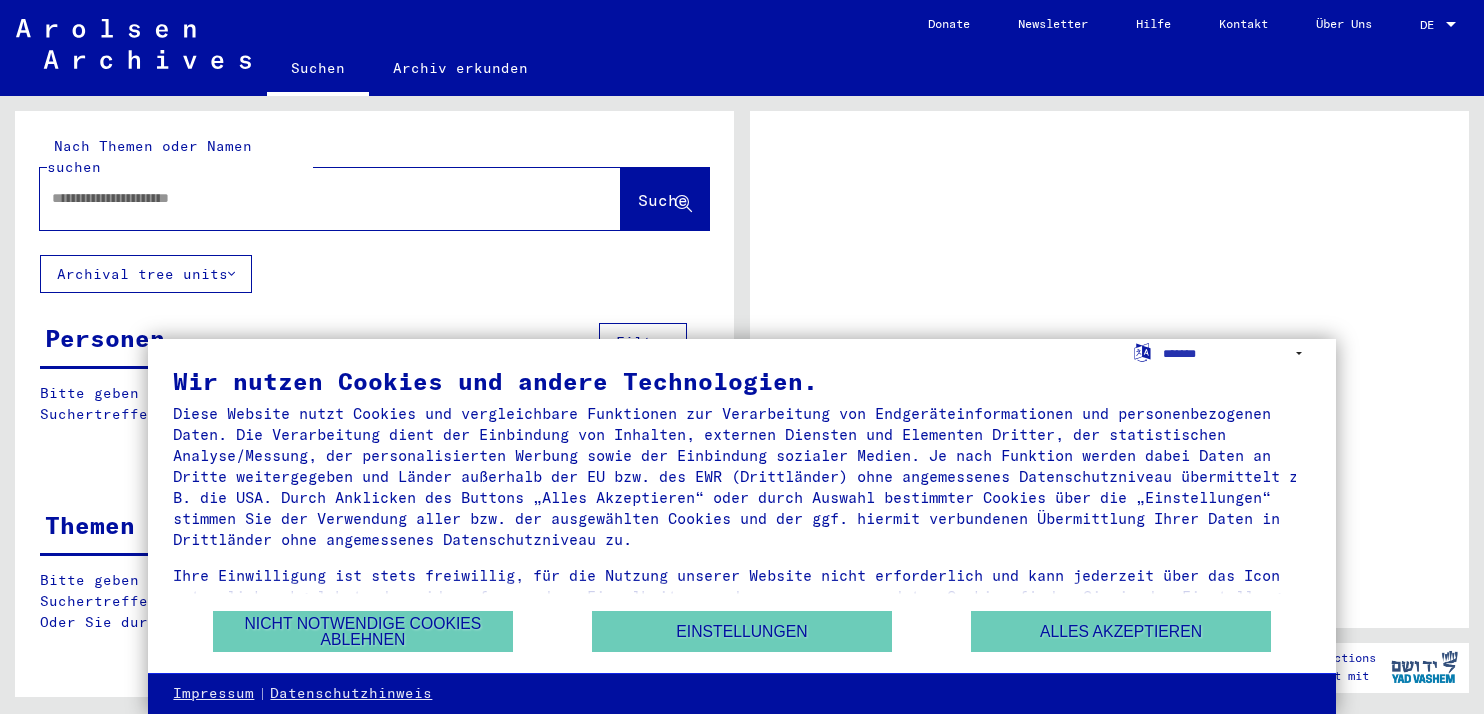 scroll, scrollTop: 0, scrollLeft: 0, axis: both 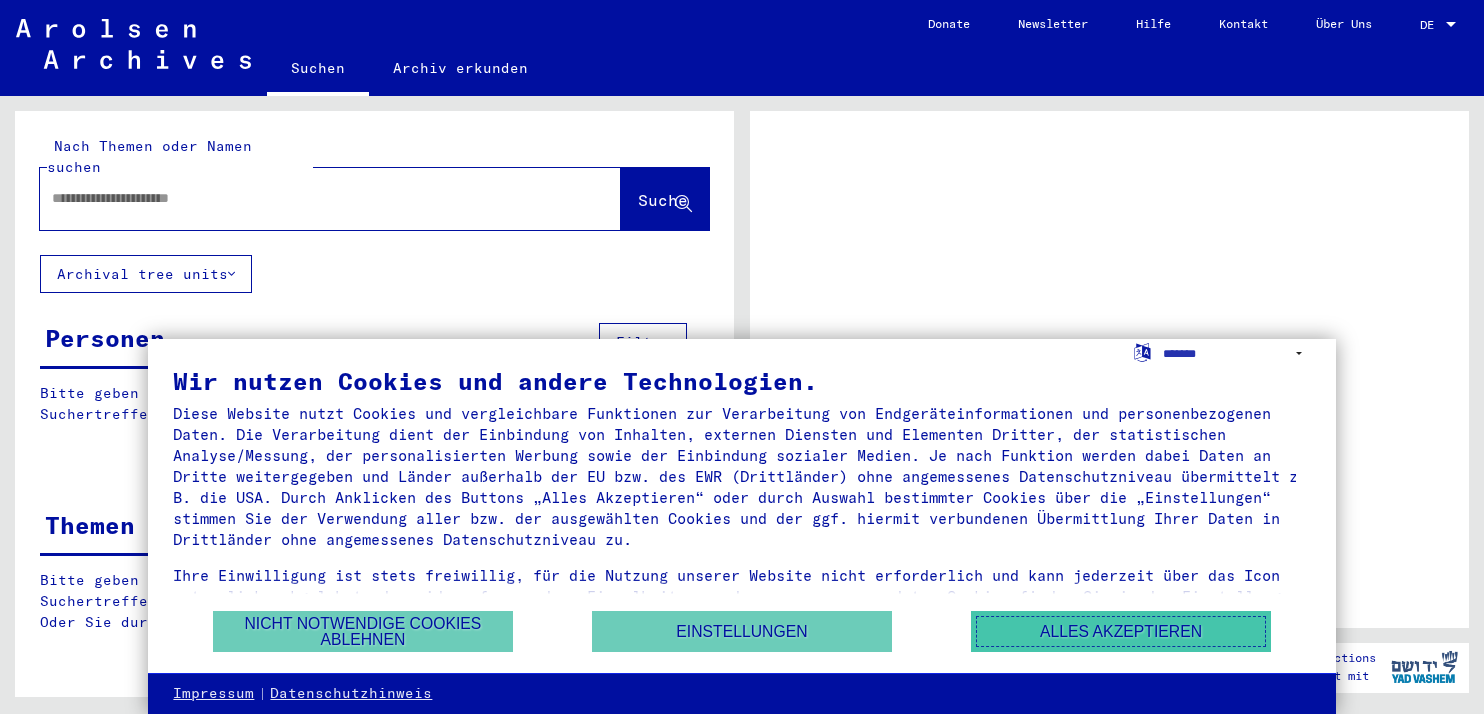 click on "Alles akzeptieren" at bounding box center [1121, 631] 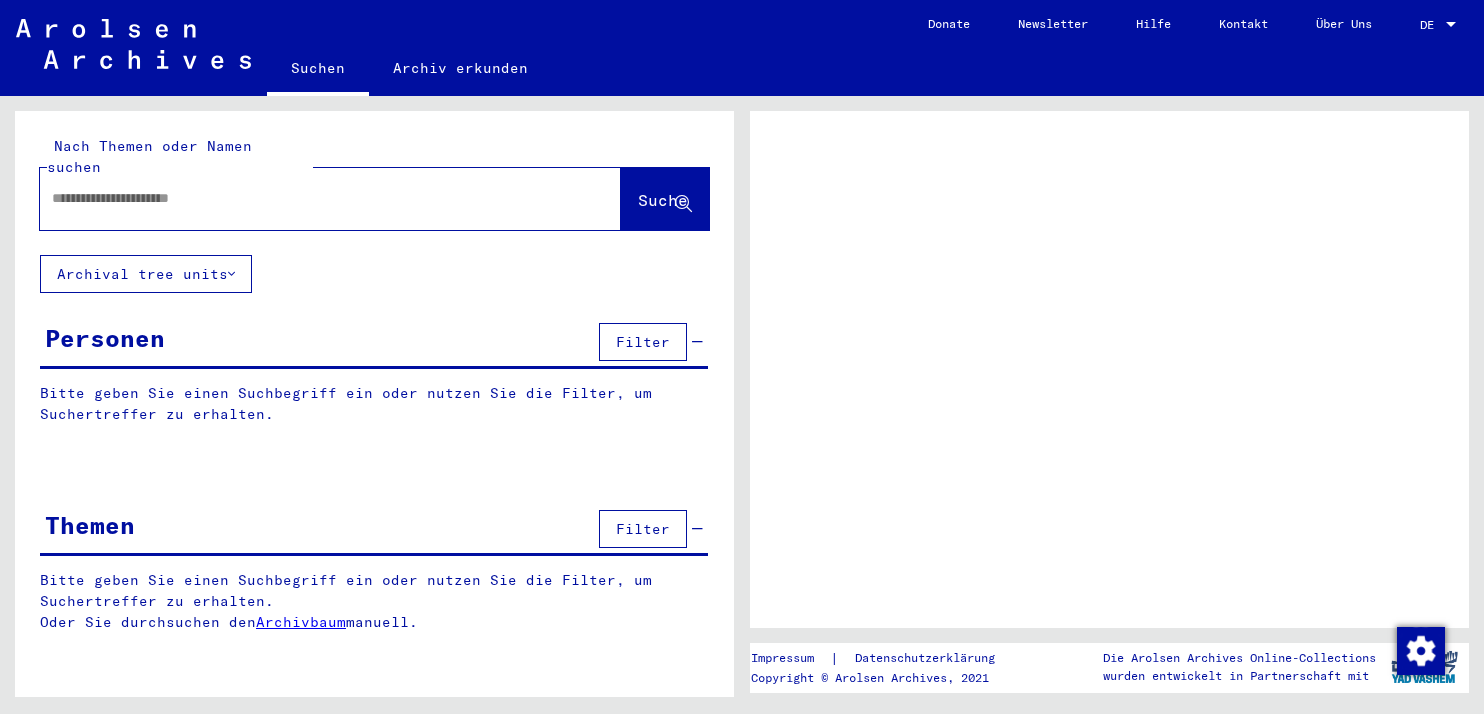 click at bounding box center [312, 198] 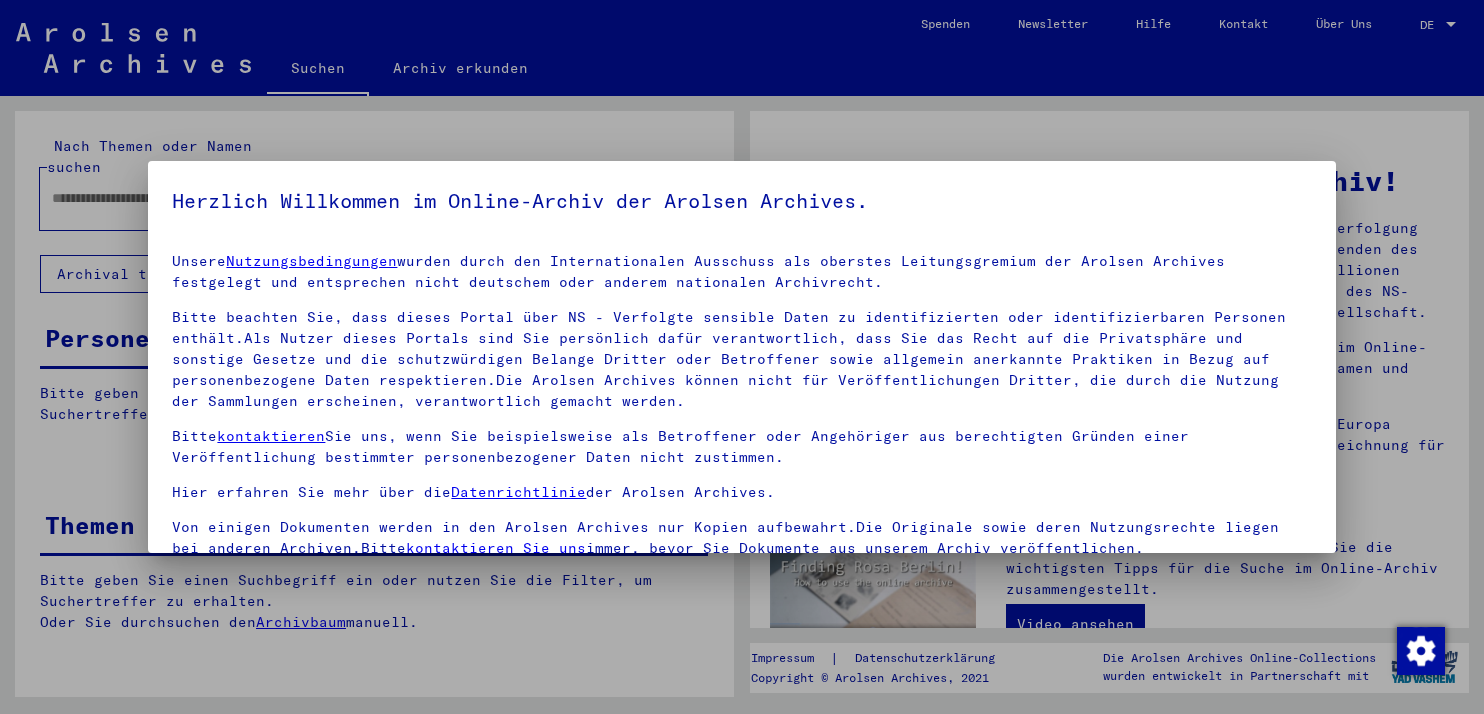scroll, scrollTop: 16, scrollLeft: 0, axis: vertical 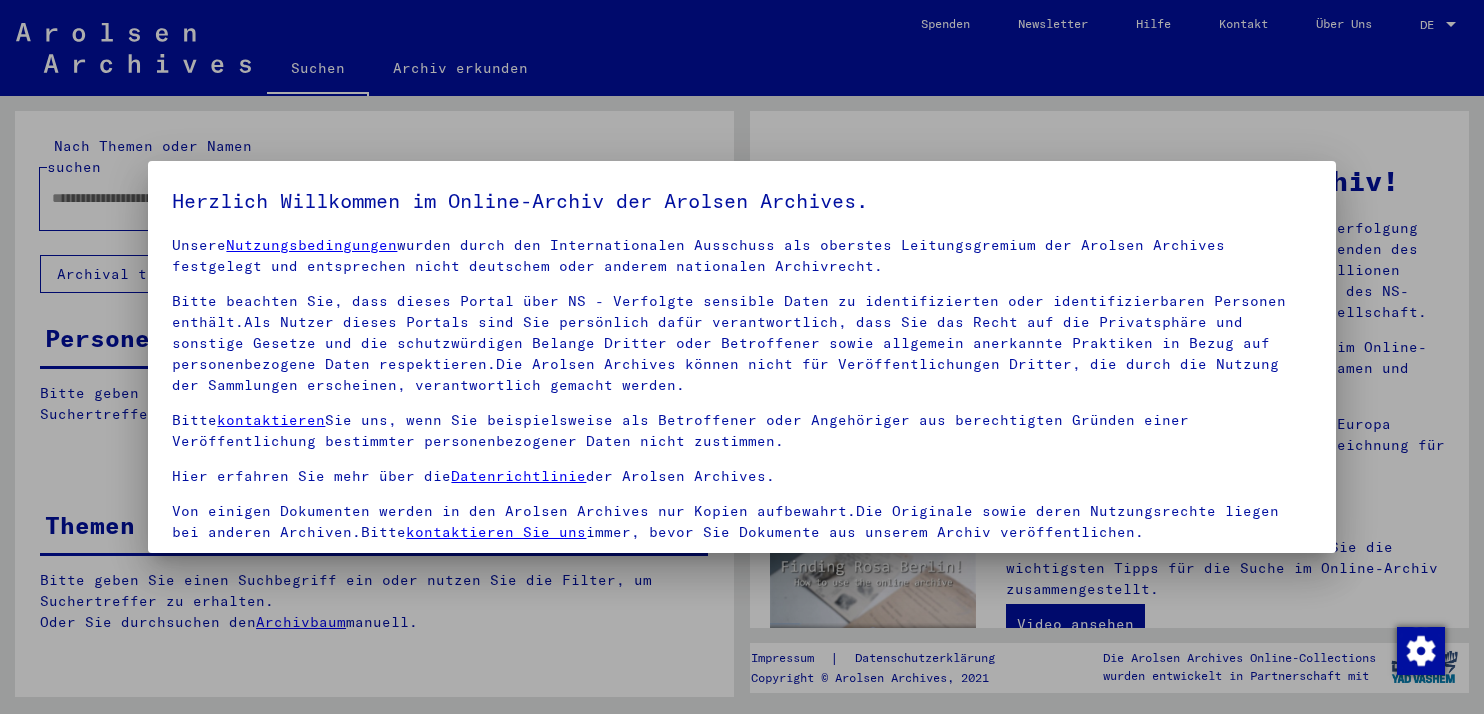 click at bounding box center [742, 357] 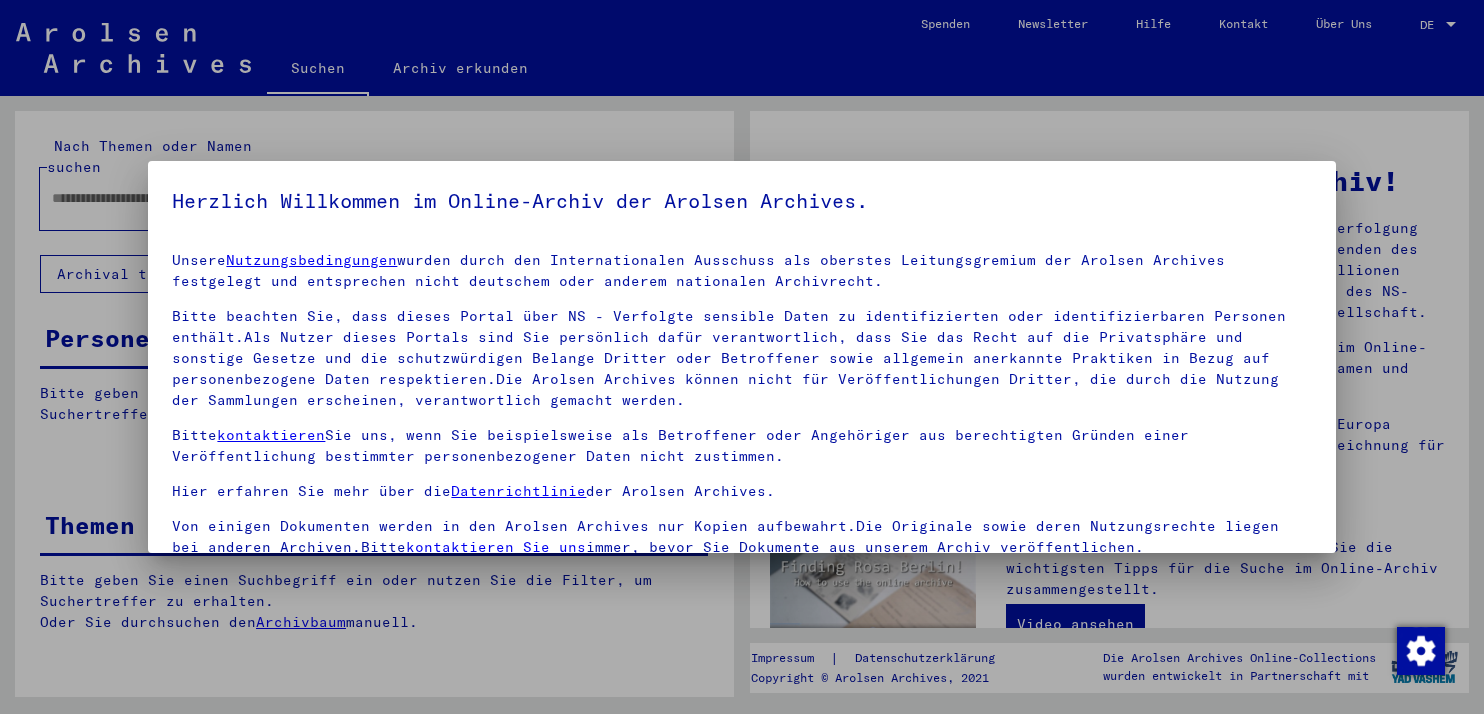 scroll, scrollTop: 16, scrollLeft: 0, axis: vertical 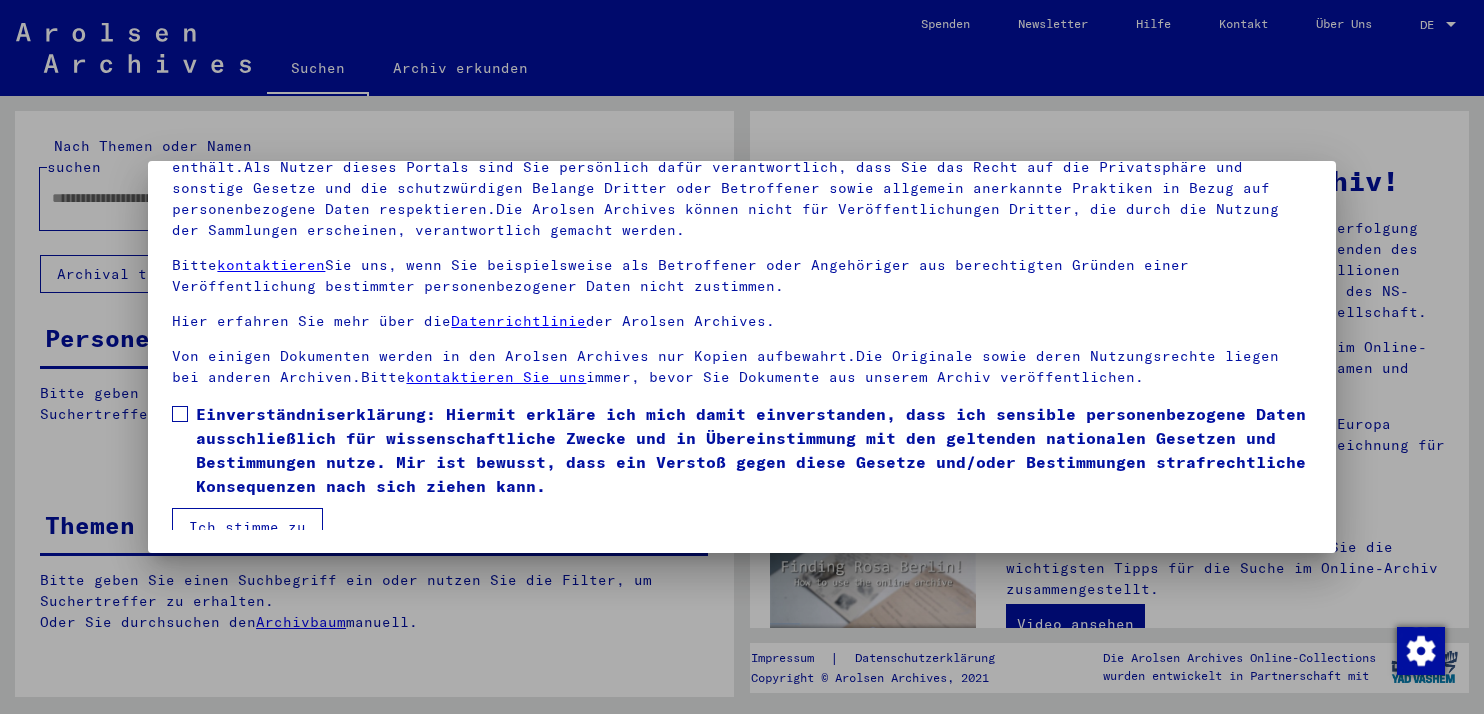 click at bounding box center (180, 414) 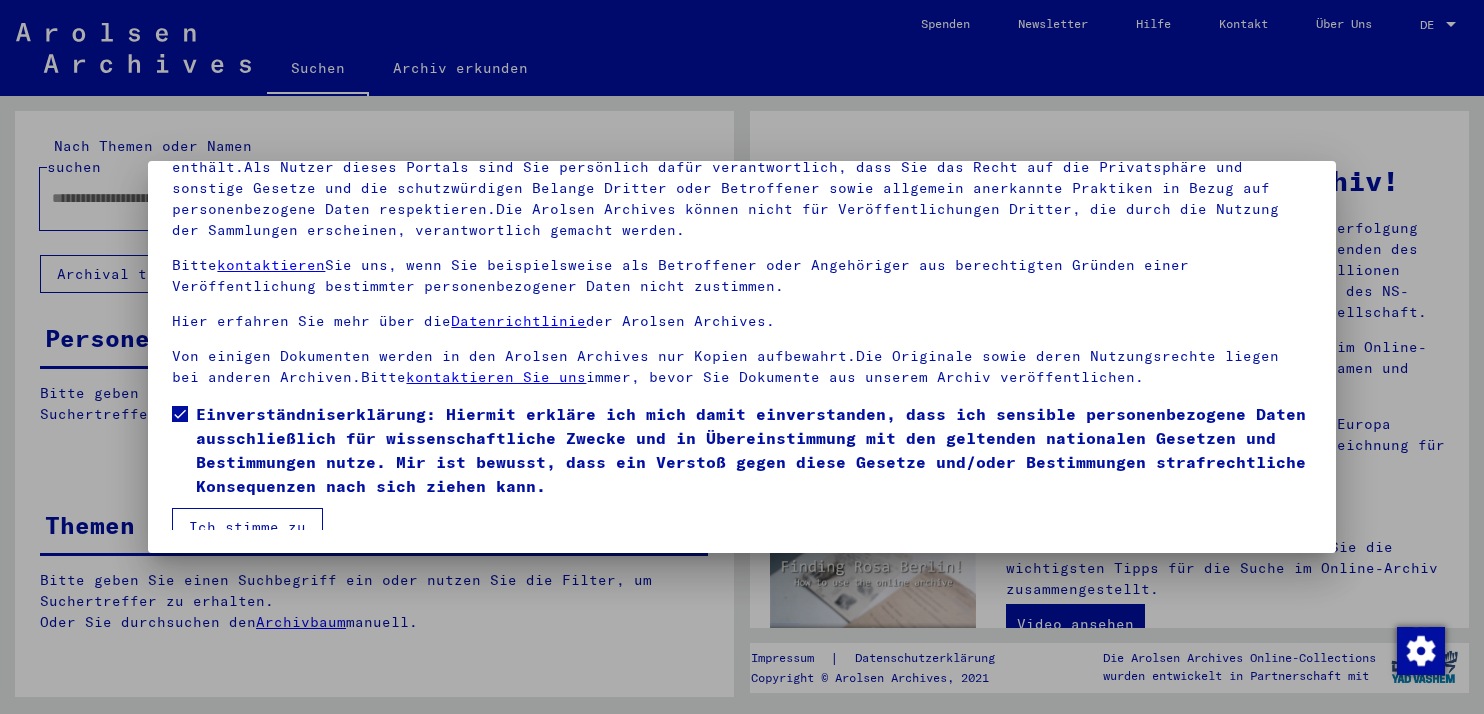 click on "Ich stimme zu" at bounding box center (247, 527) 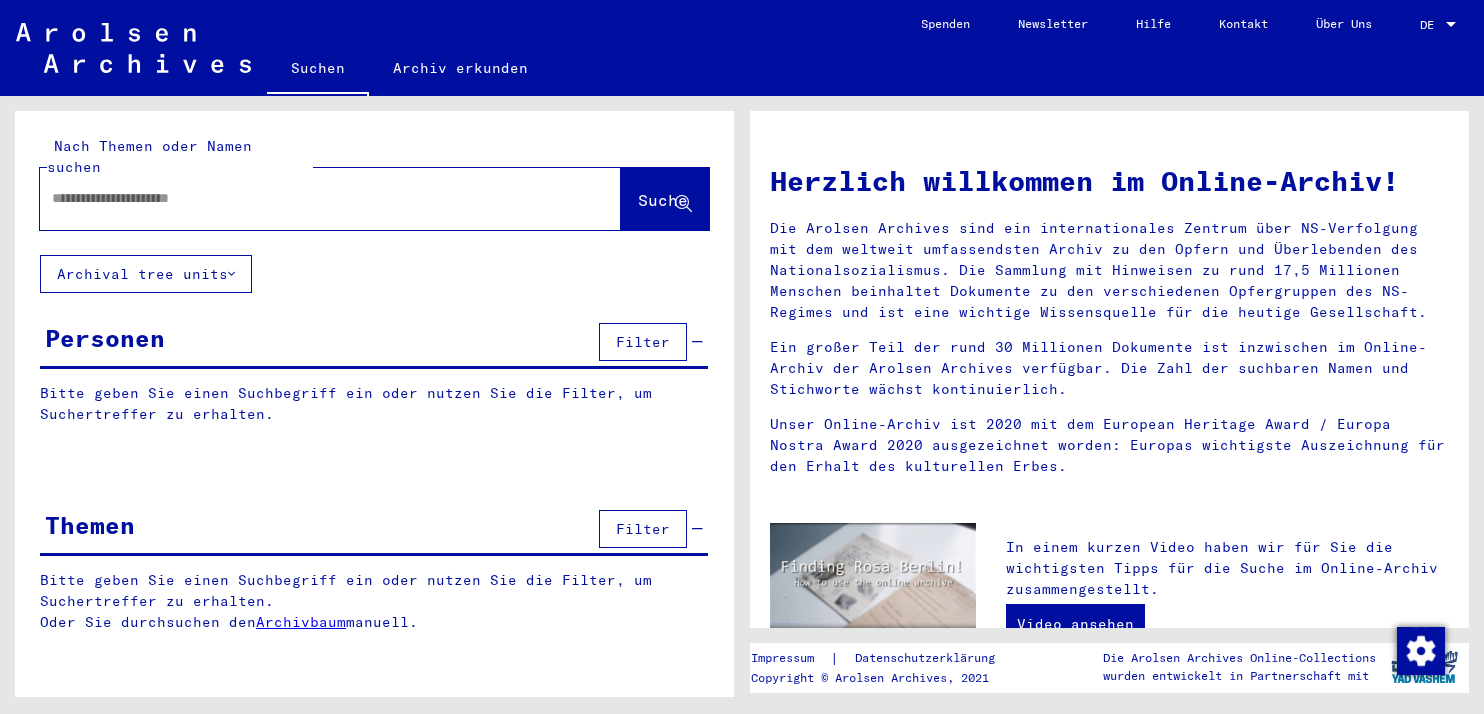 click at bounding box center [306, 198] 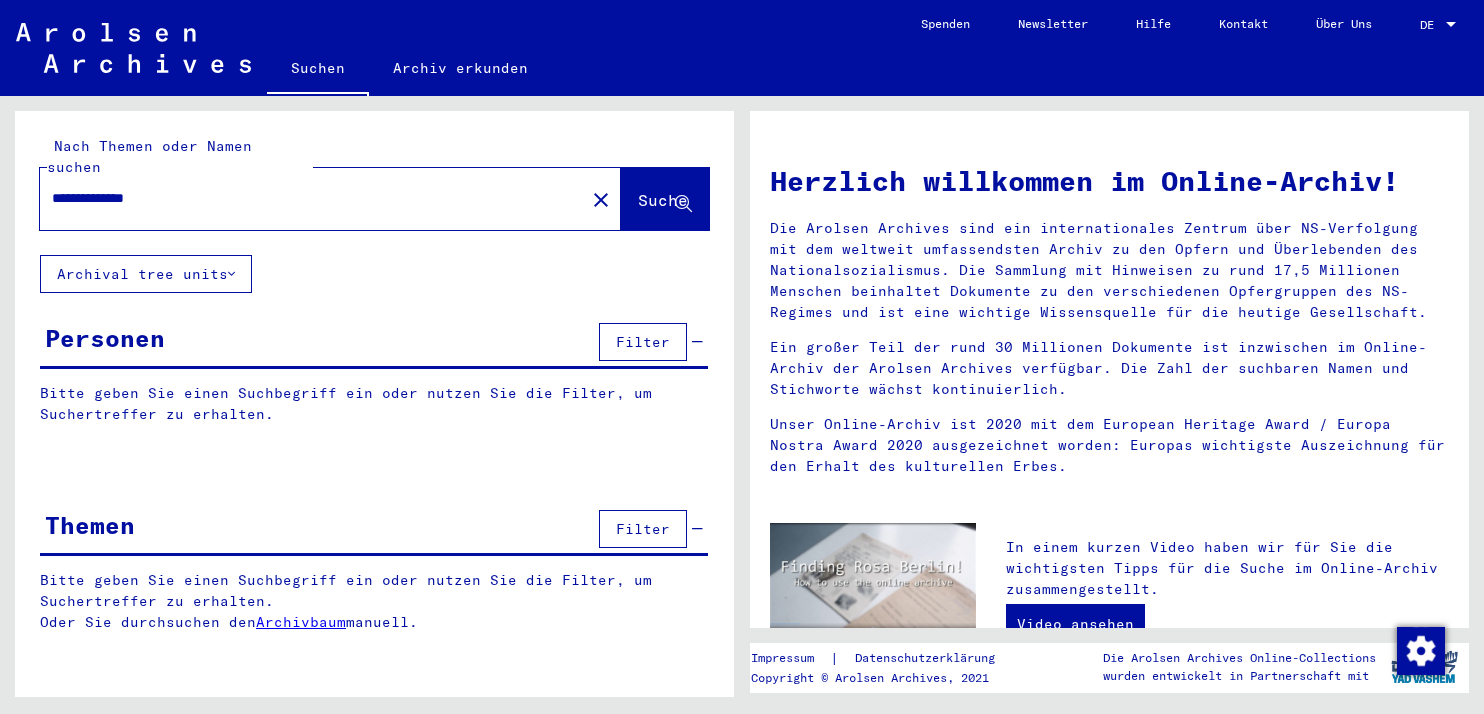 type on "**********" 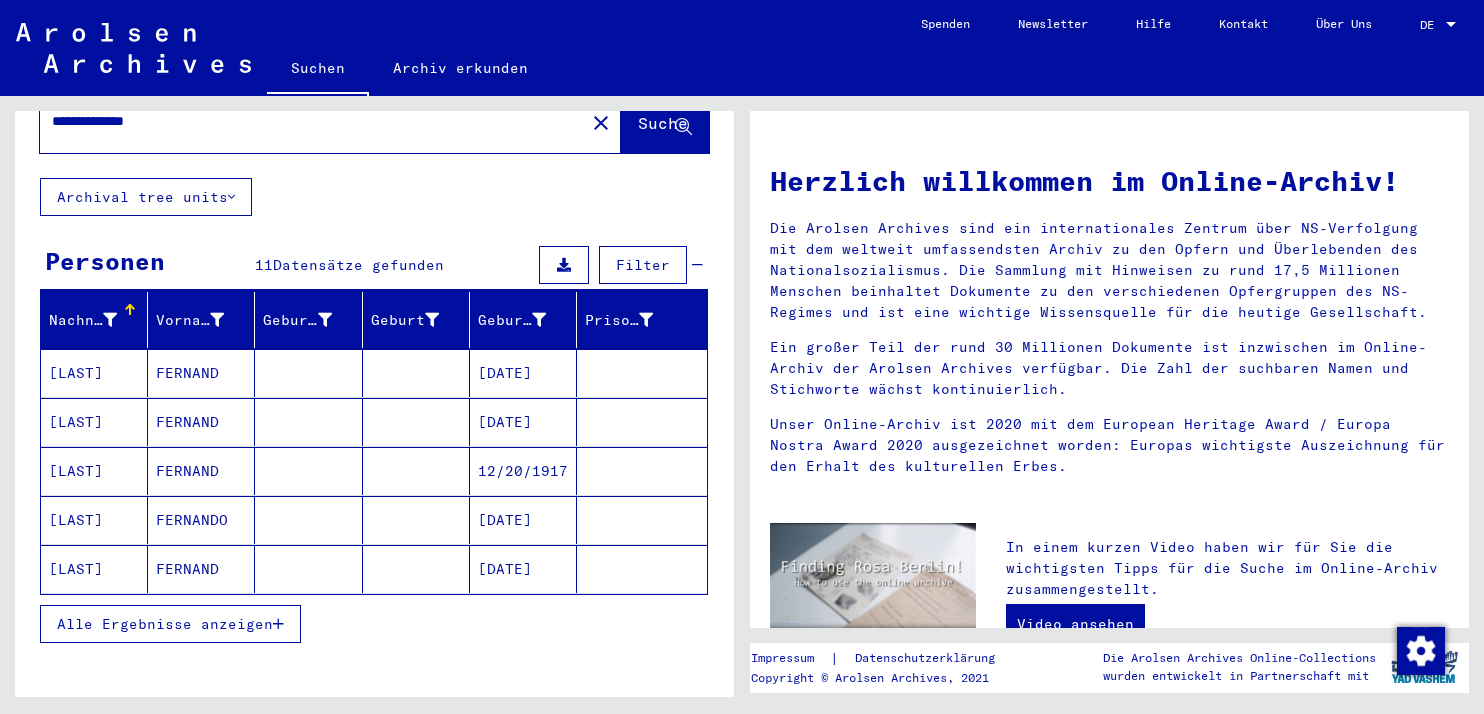scroll, scrollTop: 90, scrollLeft: 0, axis: vertical 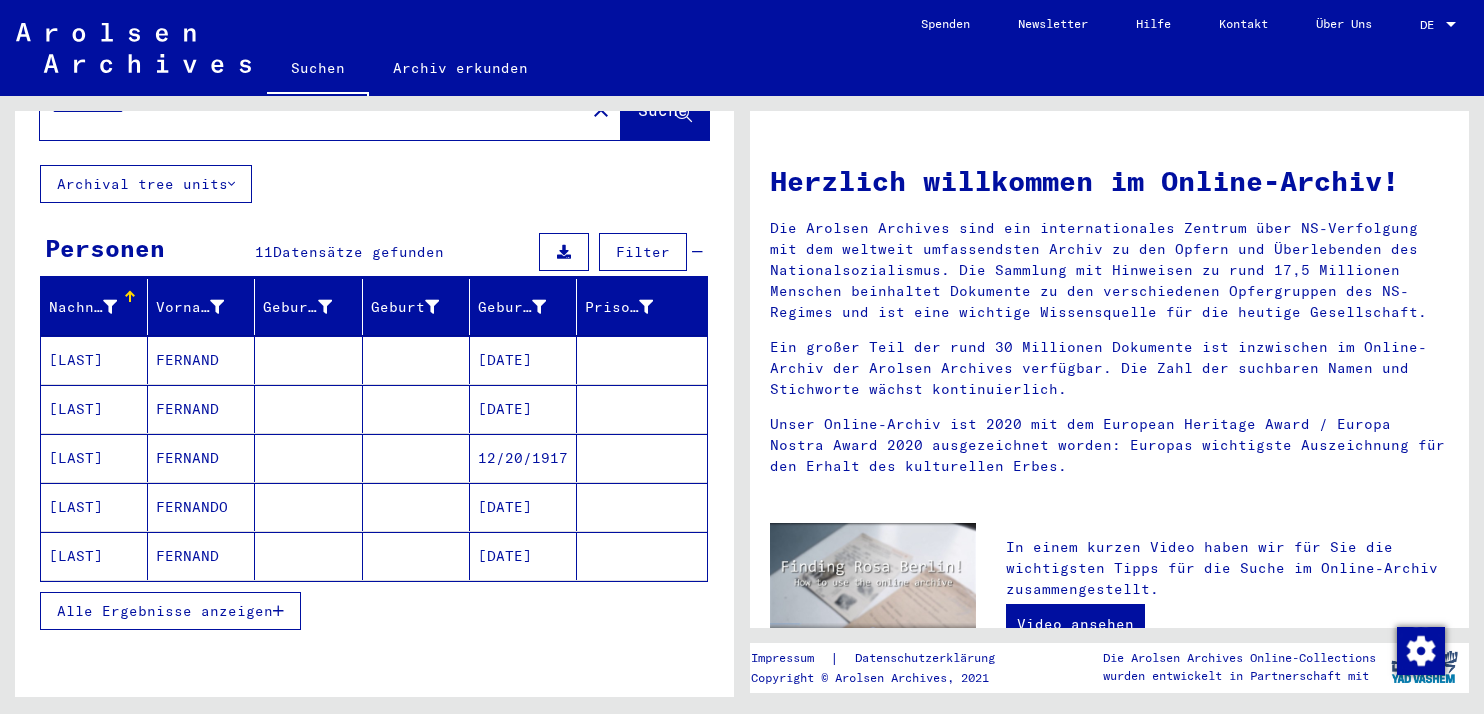 click on "Alle Ergebnisse anzeigen" at bounding box center [165, 611] 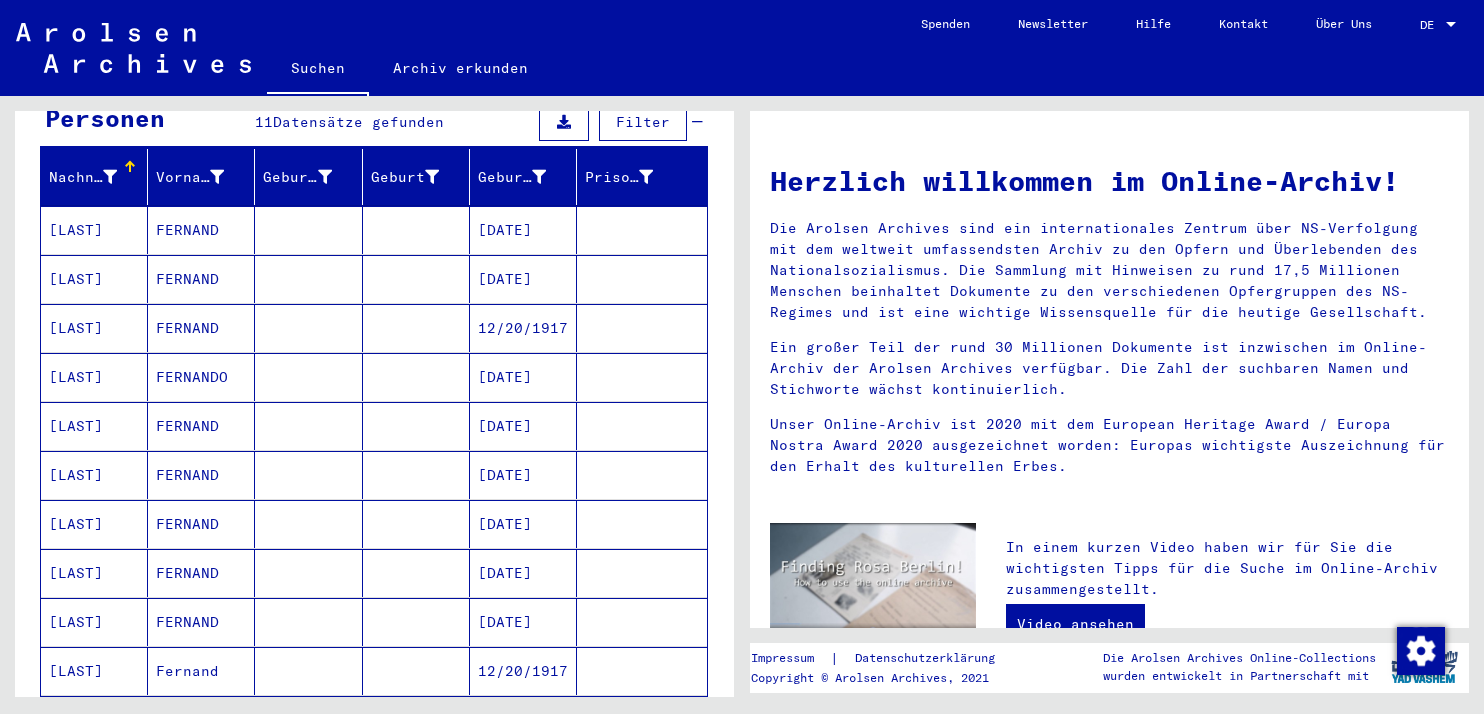 scroll, scrollTop: 216, scrollLeft: 0, axis: vertical 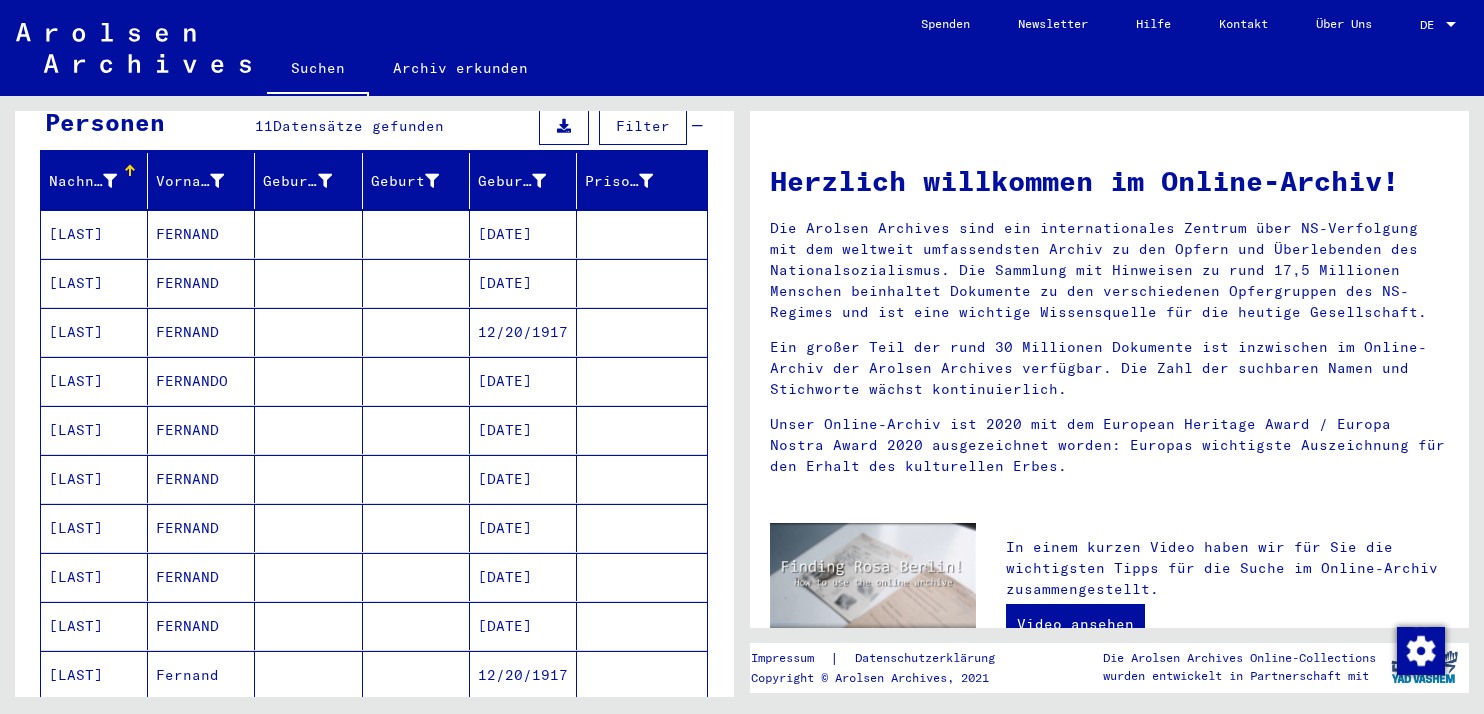click on "[DATE]" at bounding box center (523, 283) 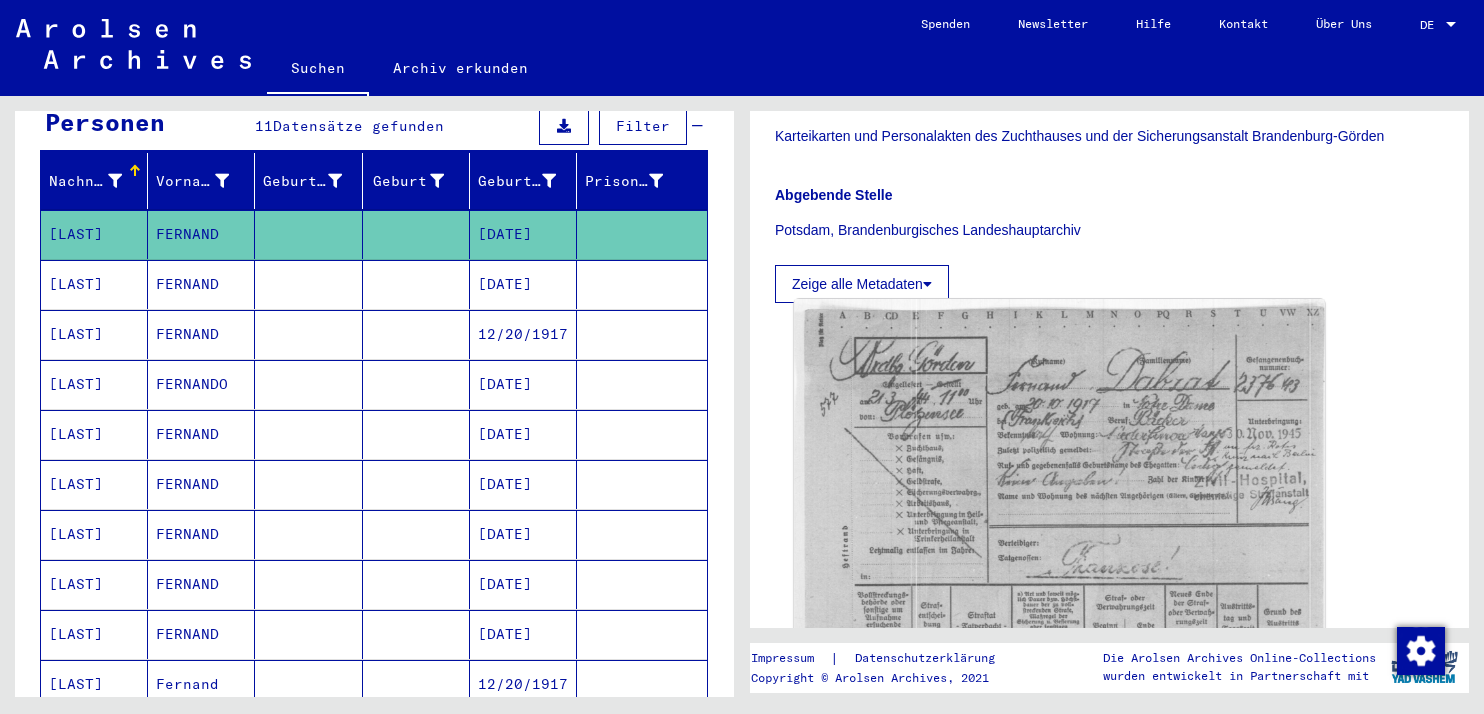 scroll, scrollTop: 414, scrollLeft: 0, axis: vertical 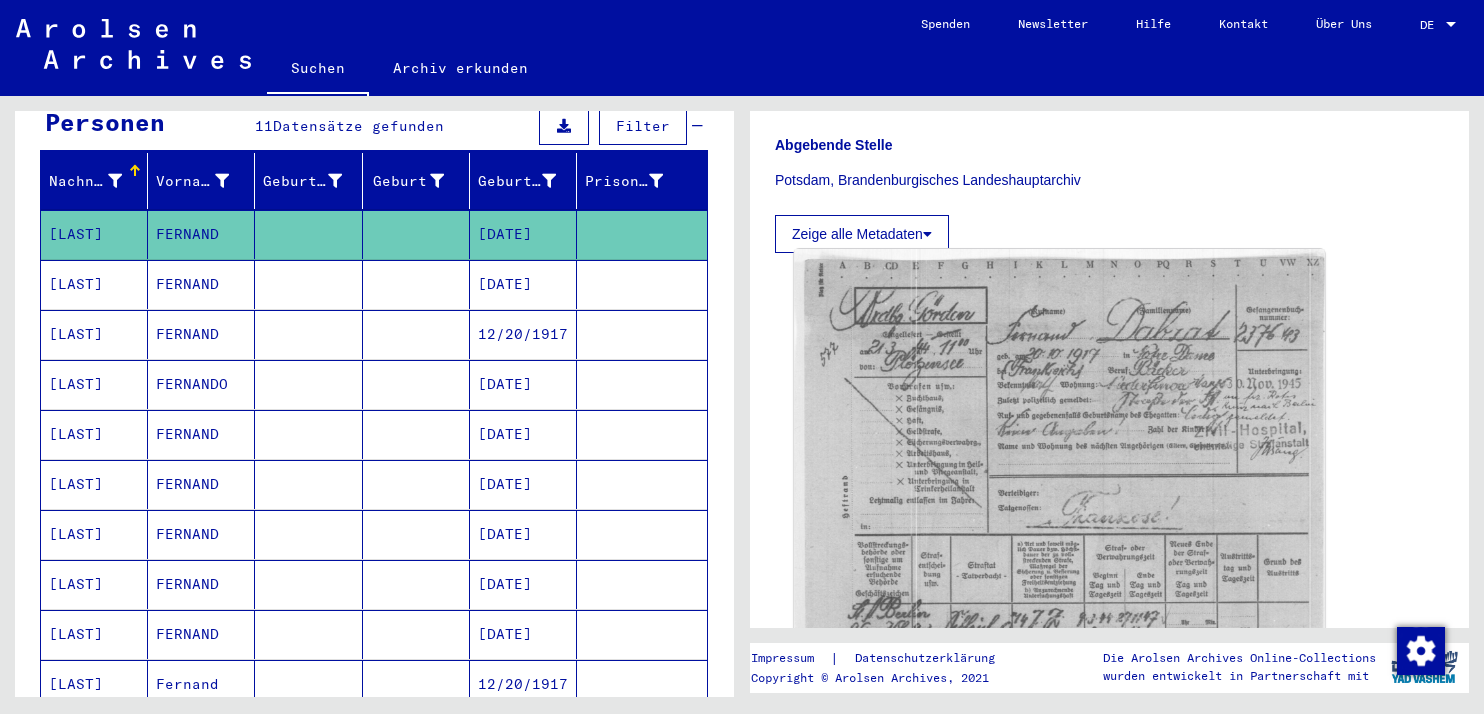 click 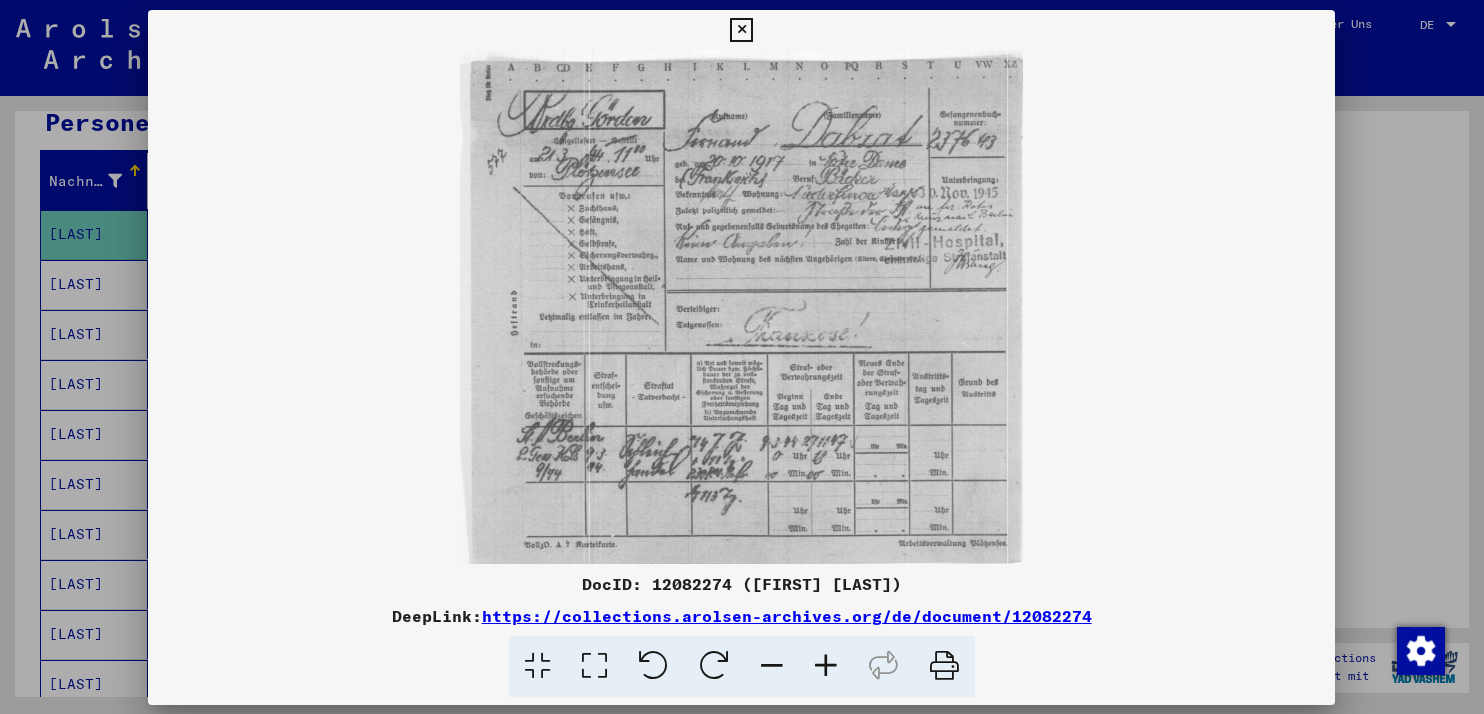 click at bounding box center (741, 307) 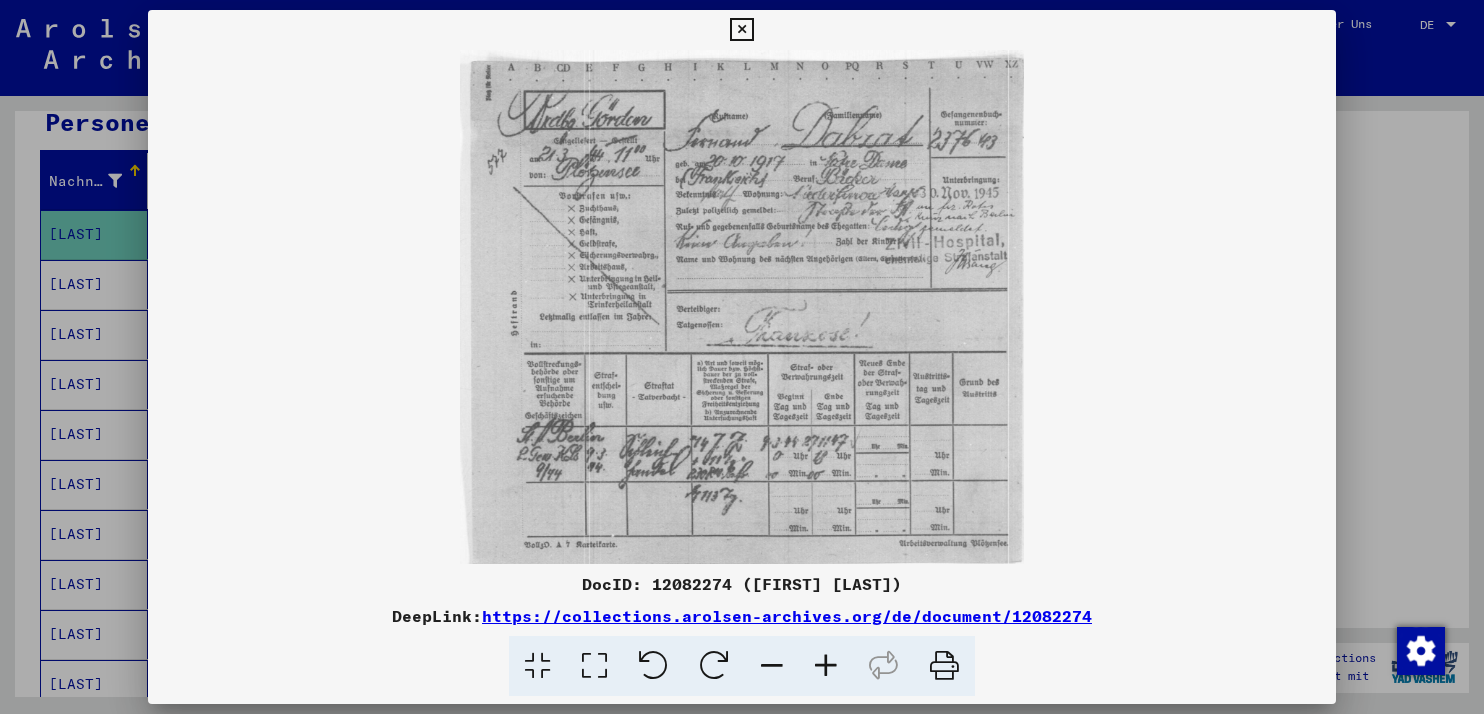 click at bounding box center [944, 666] 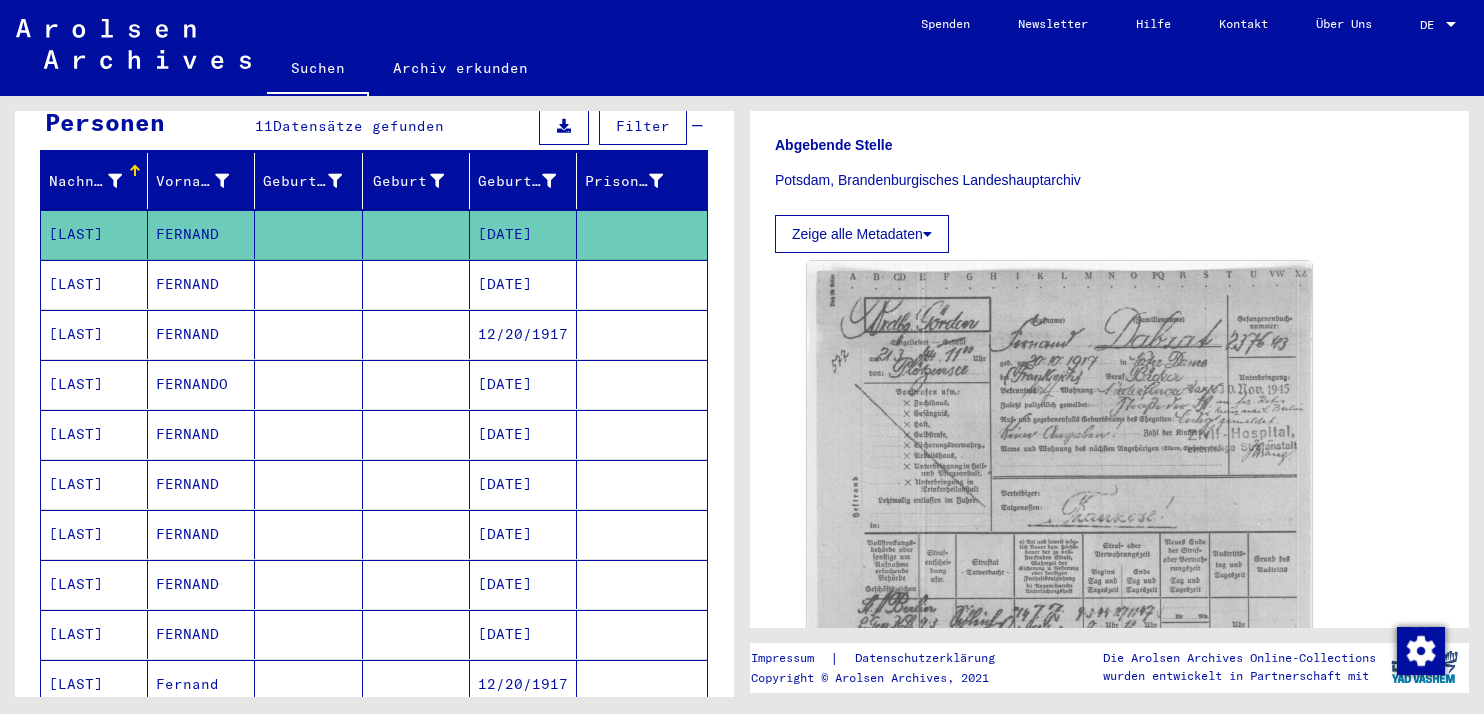 click on "[DATE]" at bounding box center (523, 334) 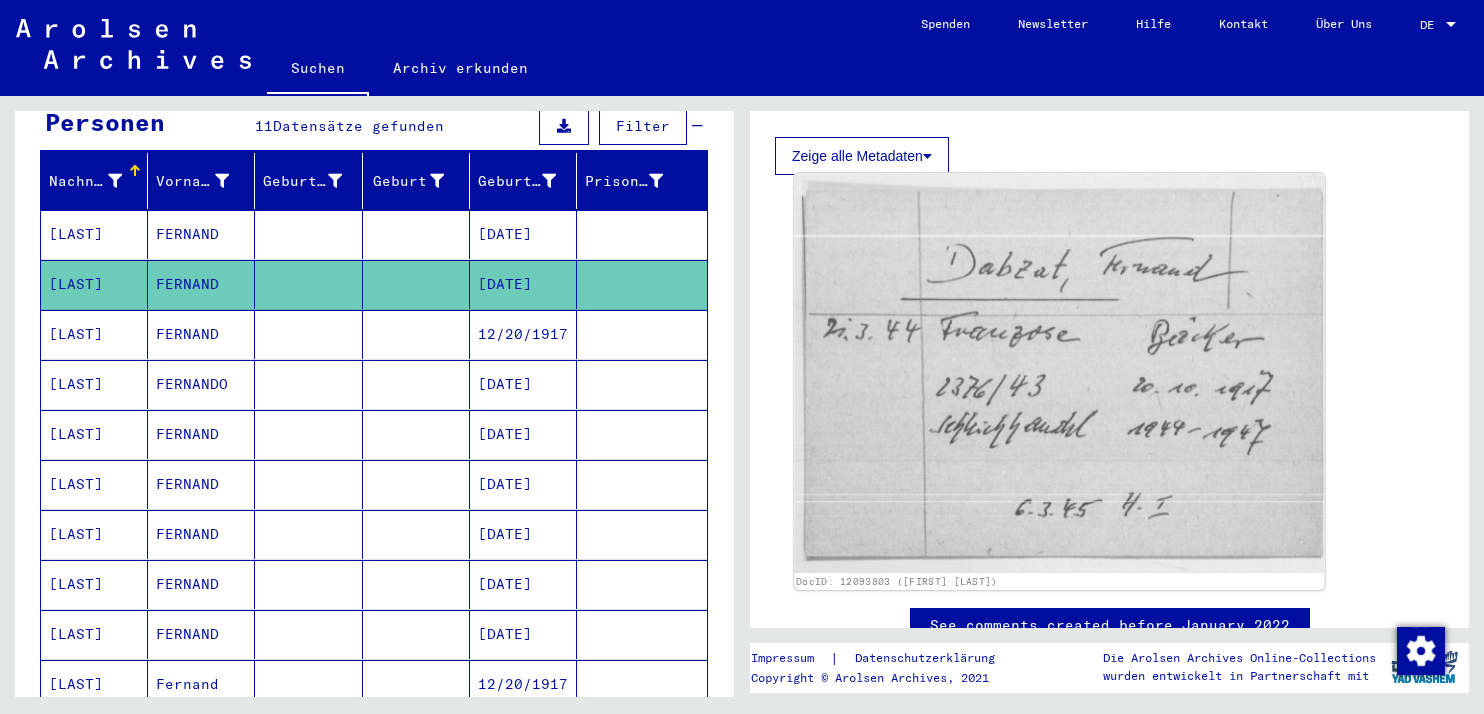 scroll, scrollTop: 522, scrollLeft: 0, axis: vertical 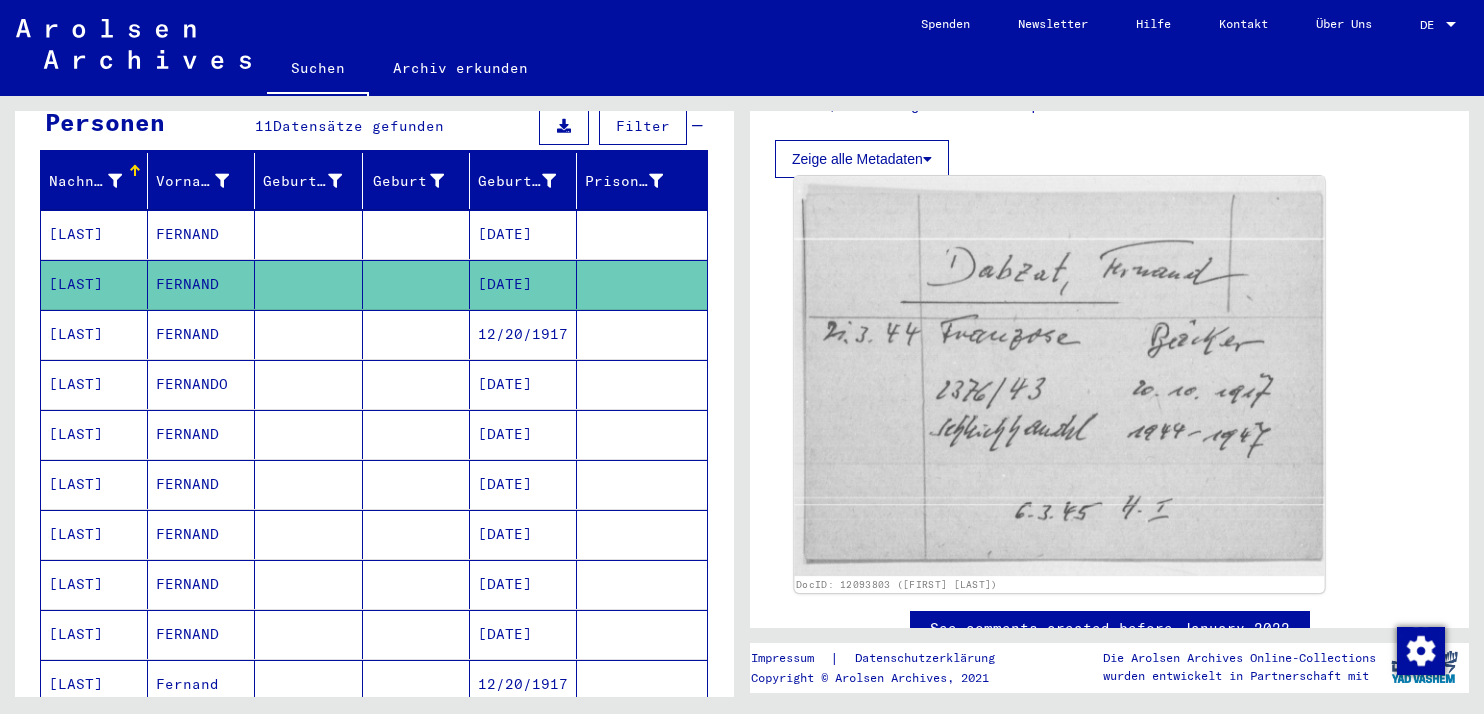 click 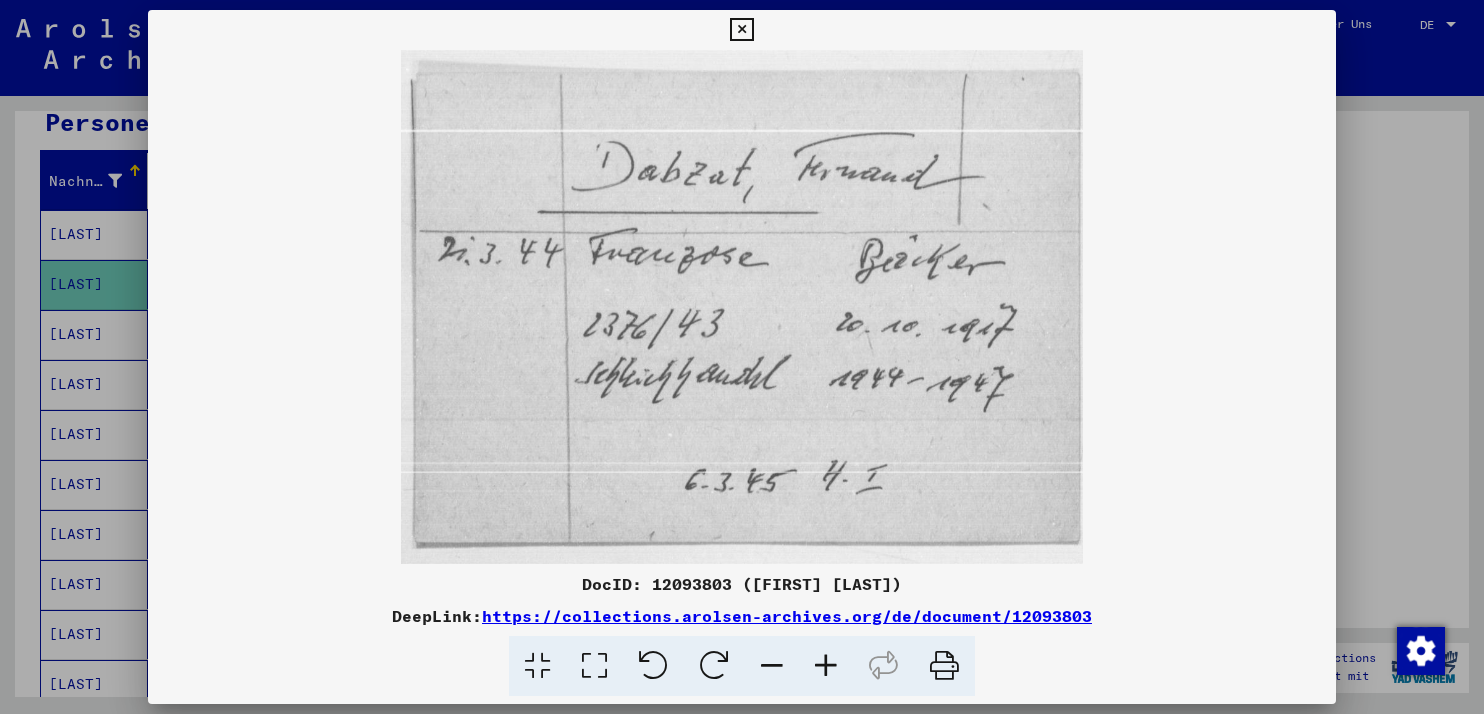 type 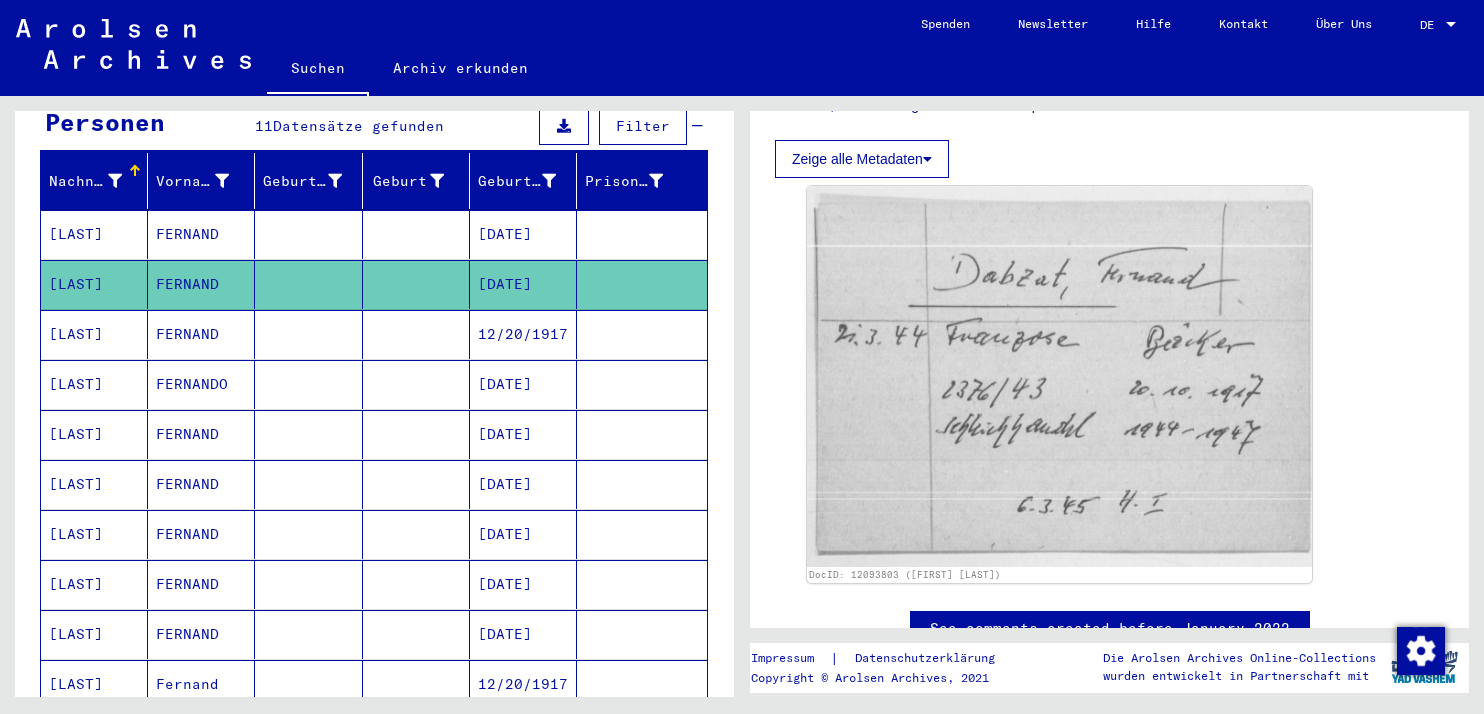 click on "12/20/1917" at bounding box center (523, 384) 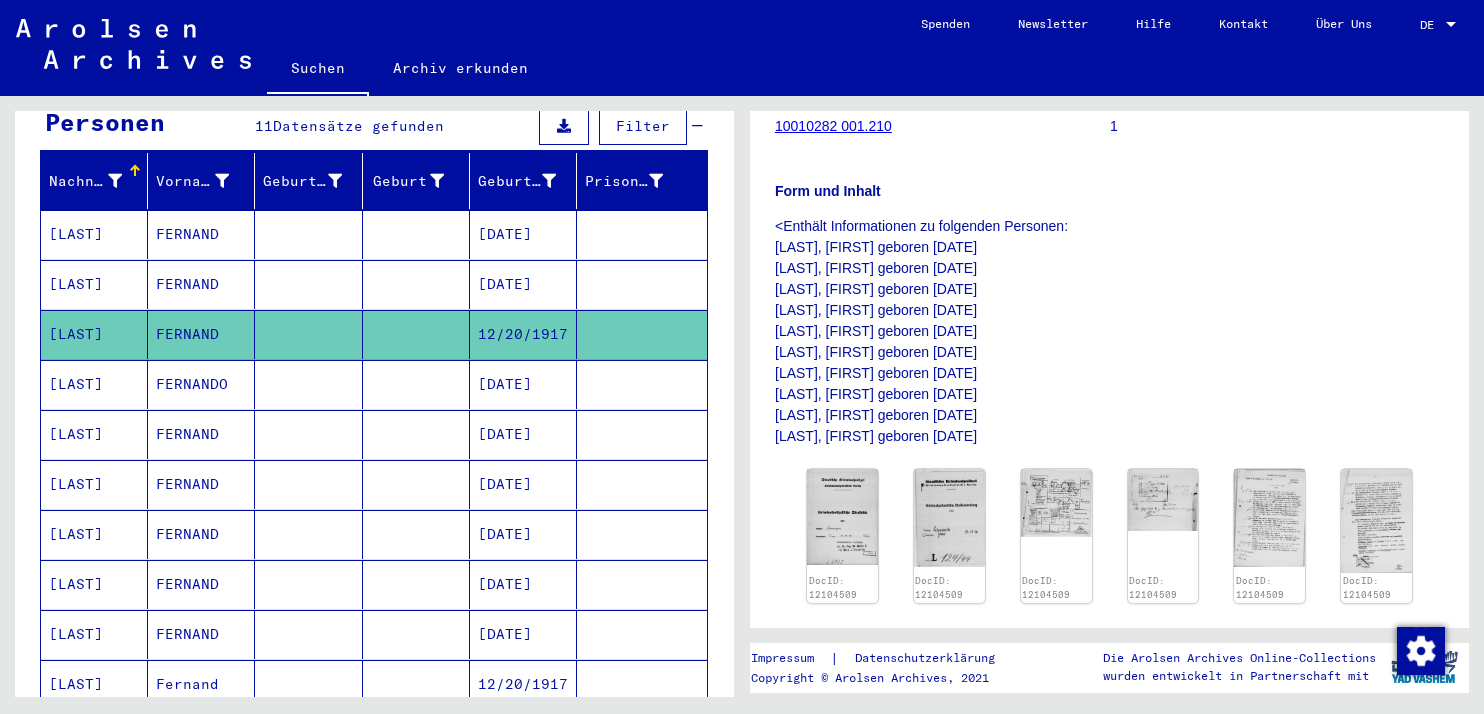 scroll, scrollTop: 234, scrollLeft: 0, axis: vertical 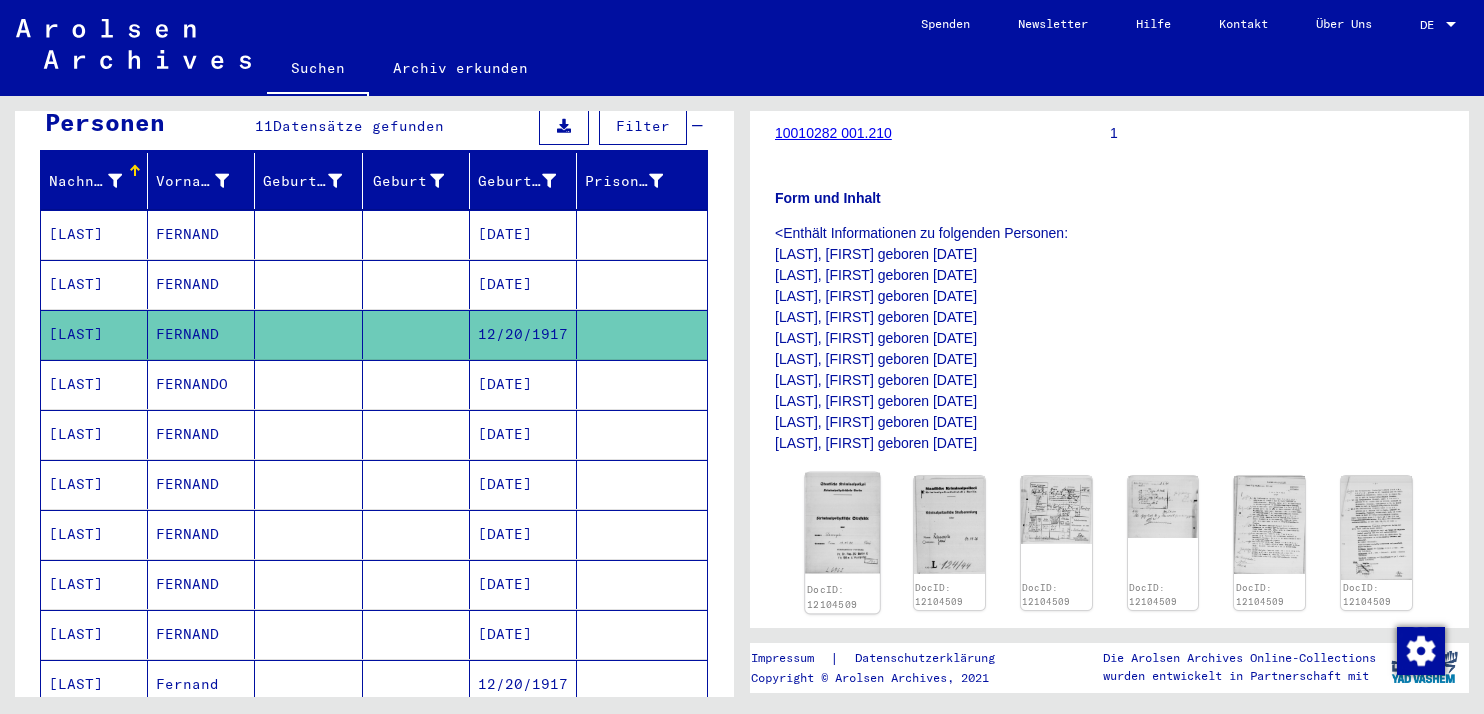 click 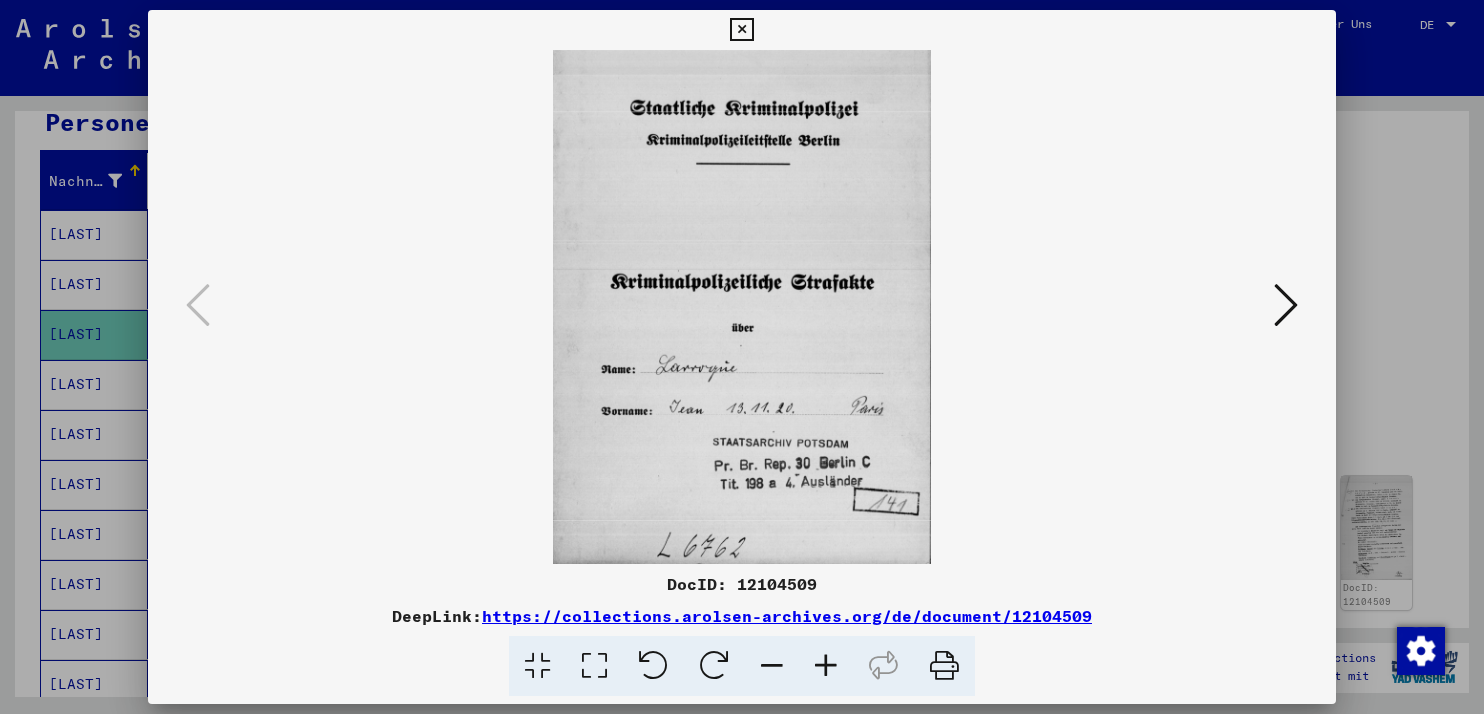 type 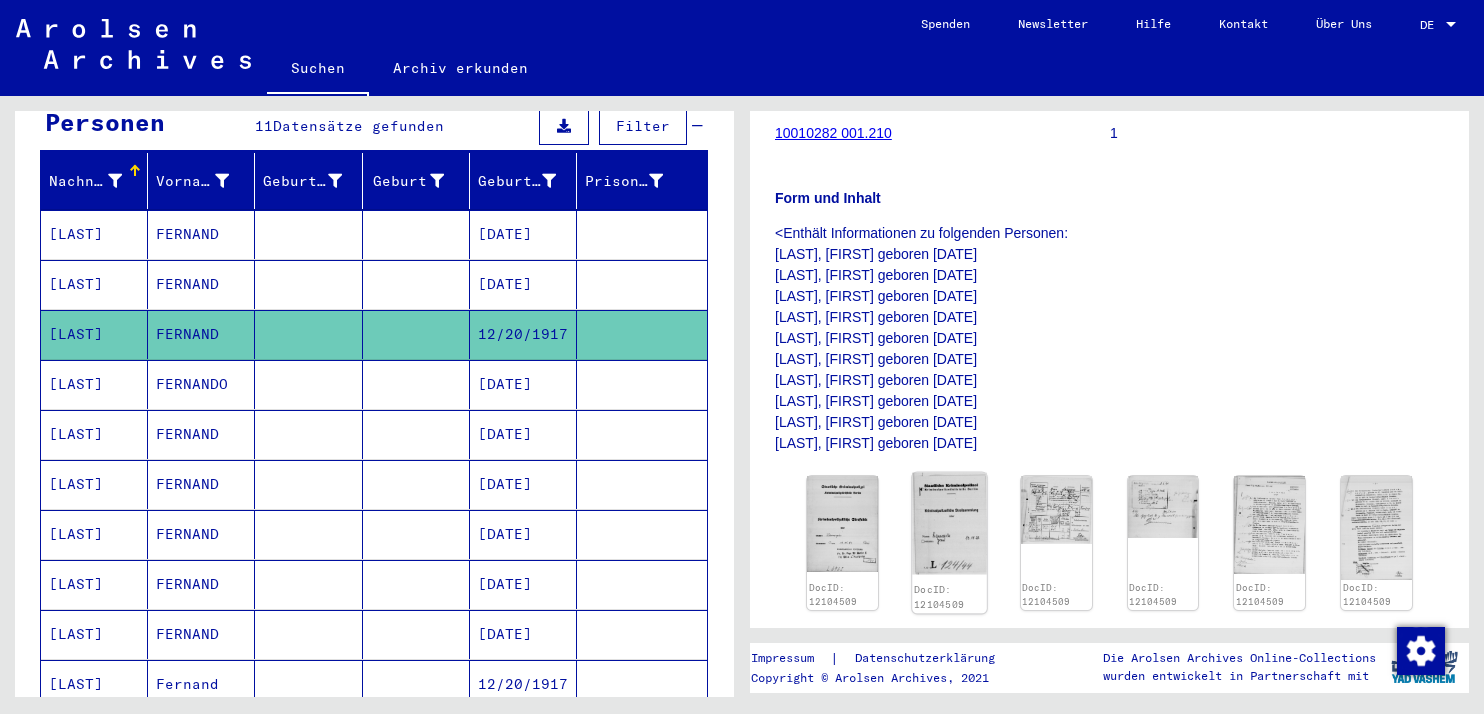 click 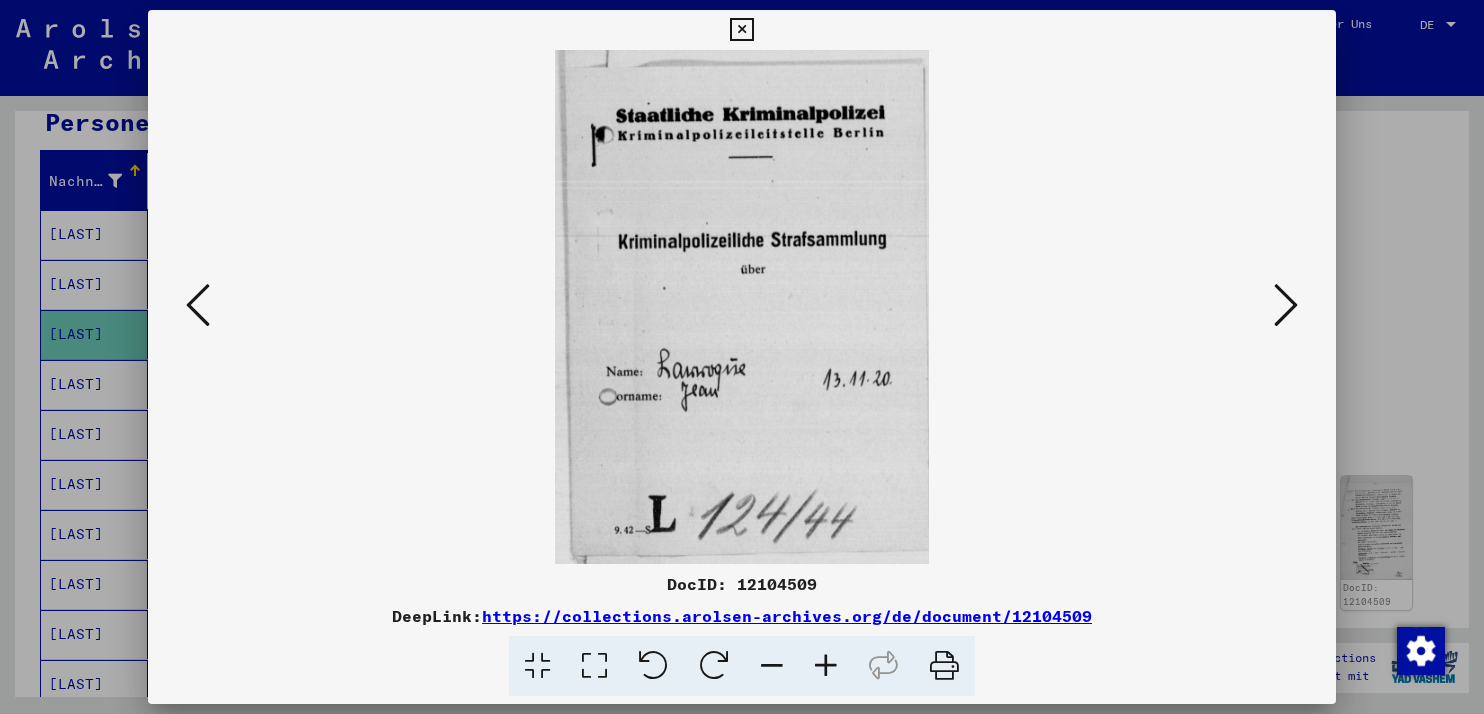 type 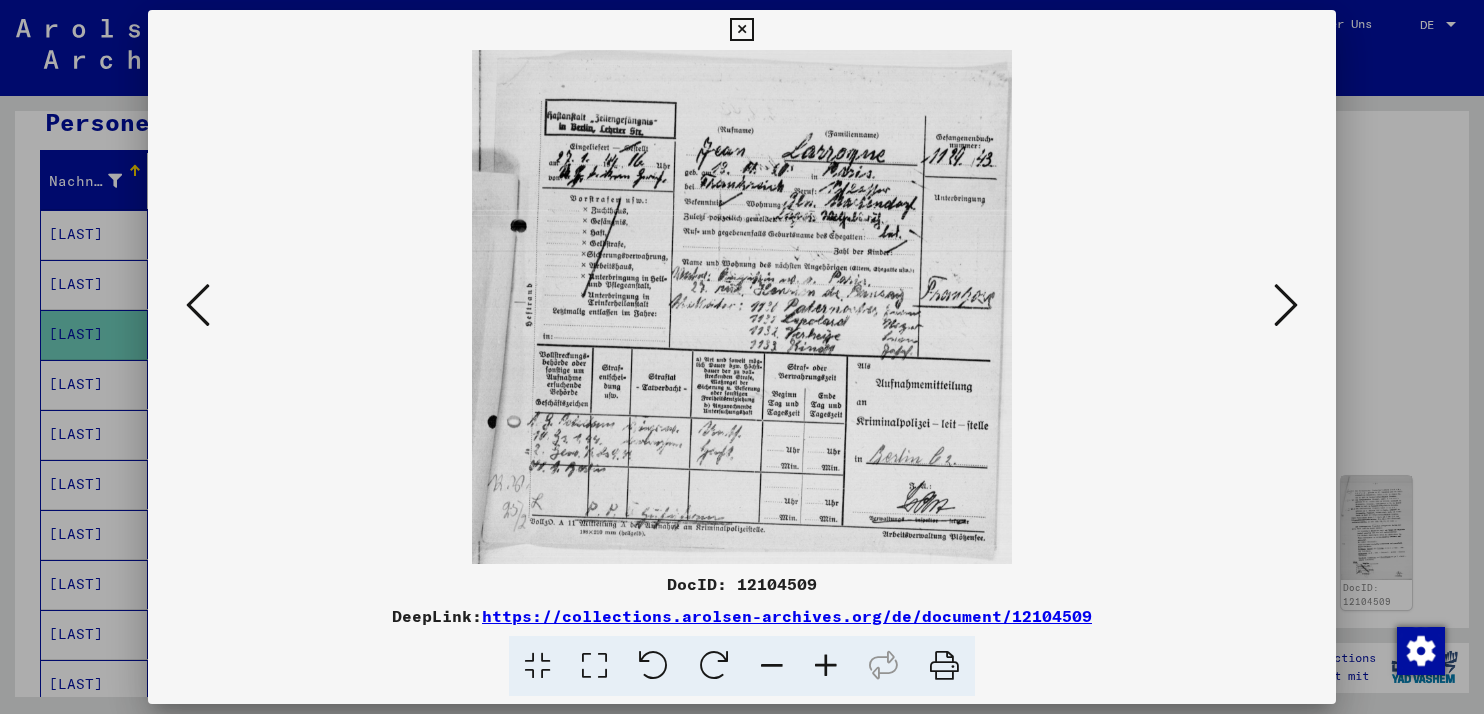 type 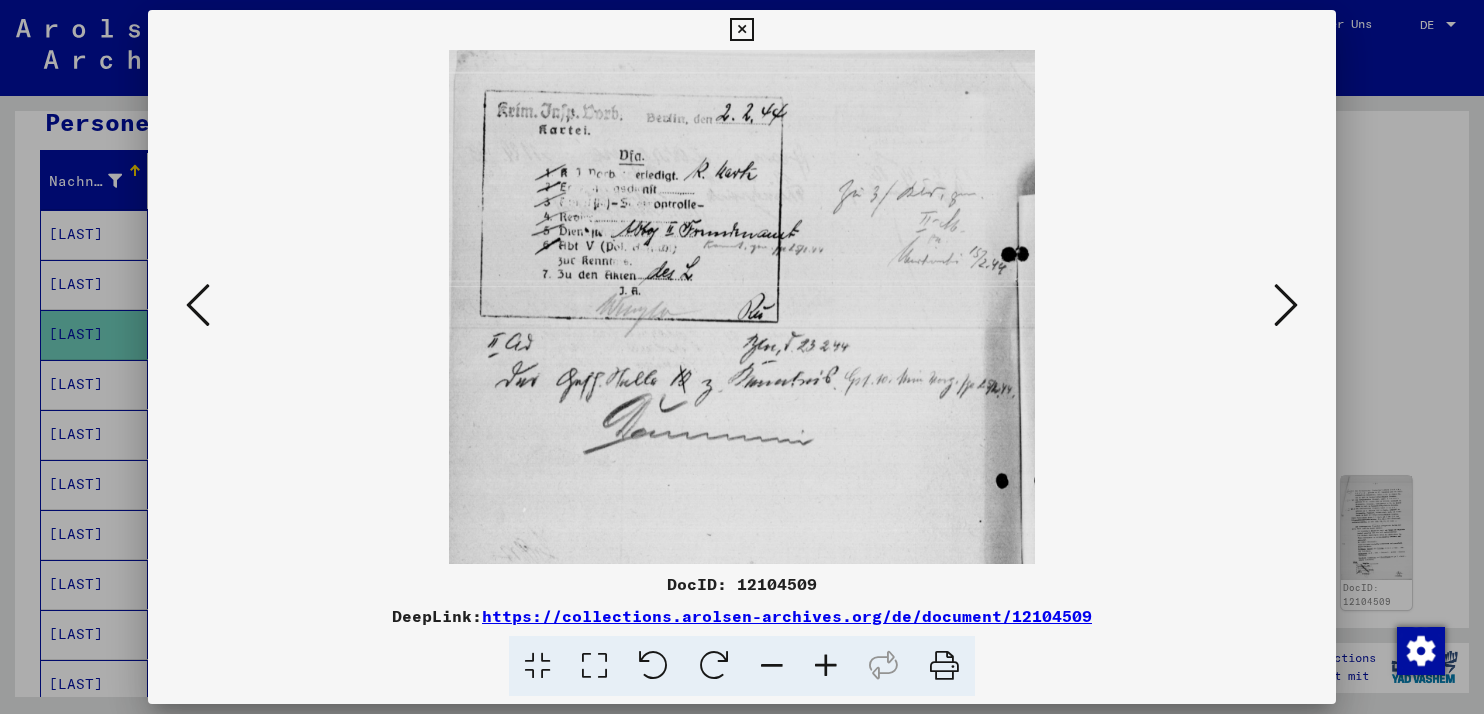click at bounding box center (1286, 305) 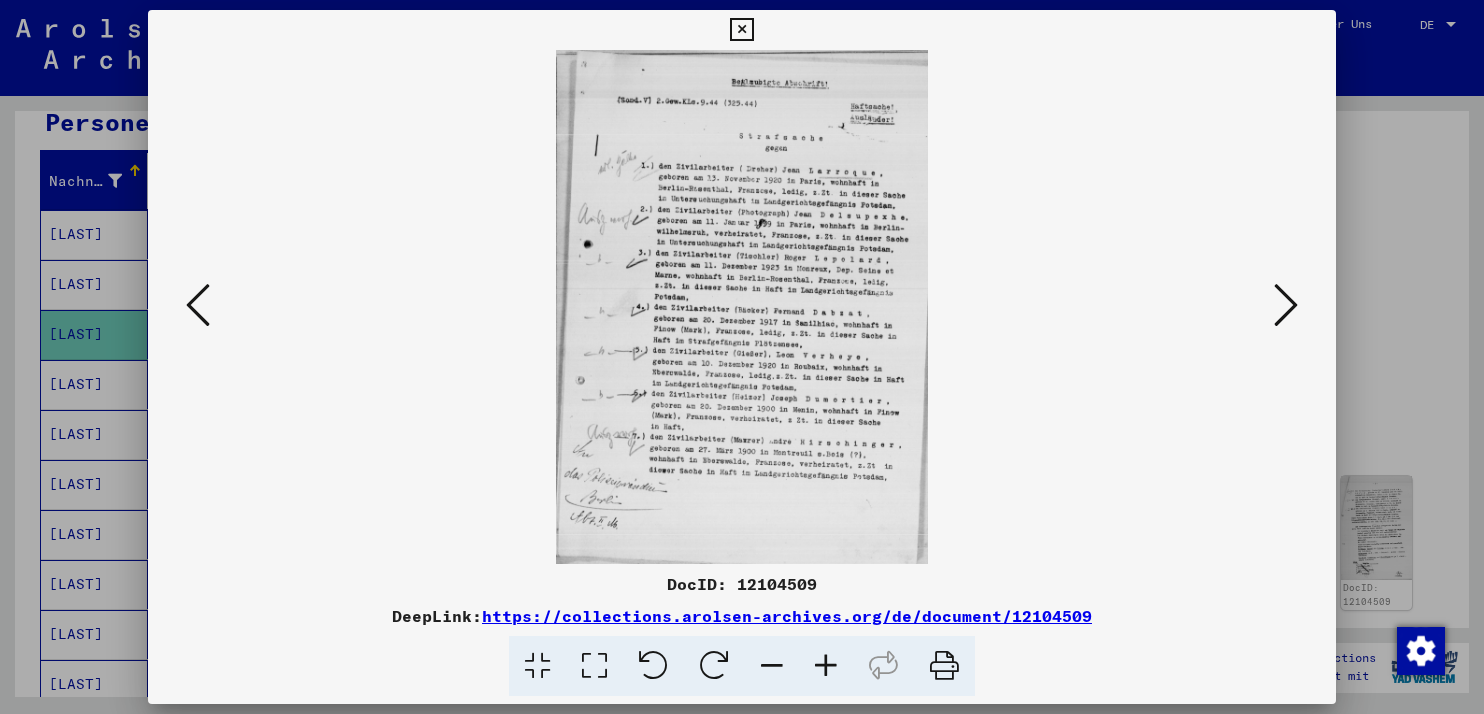 click at bounding box center [1286, 305] 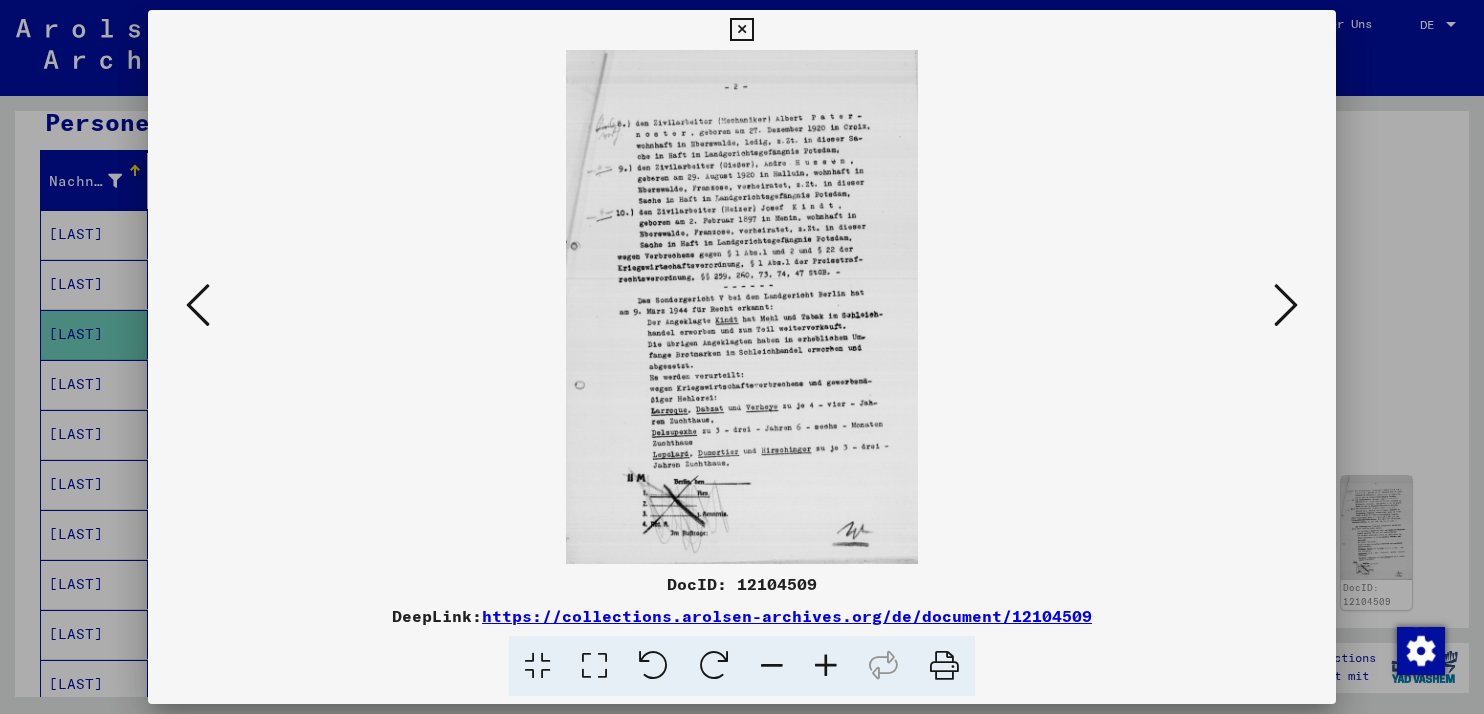 click at bounding box center (1286, 305) 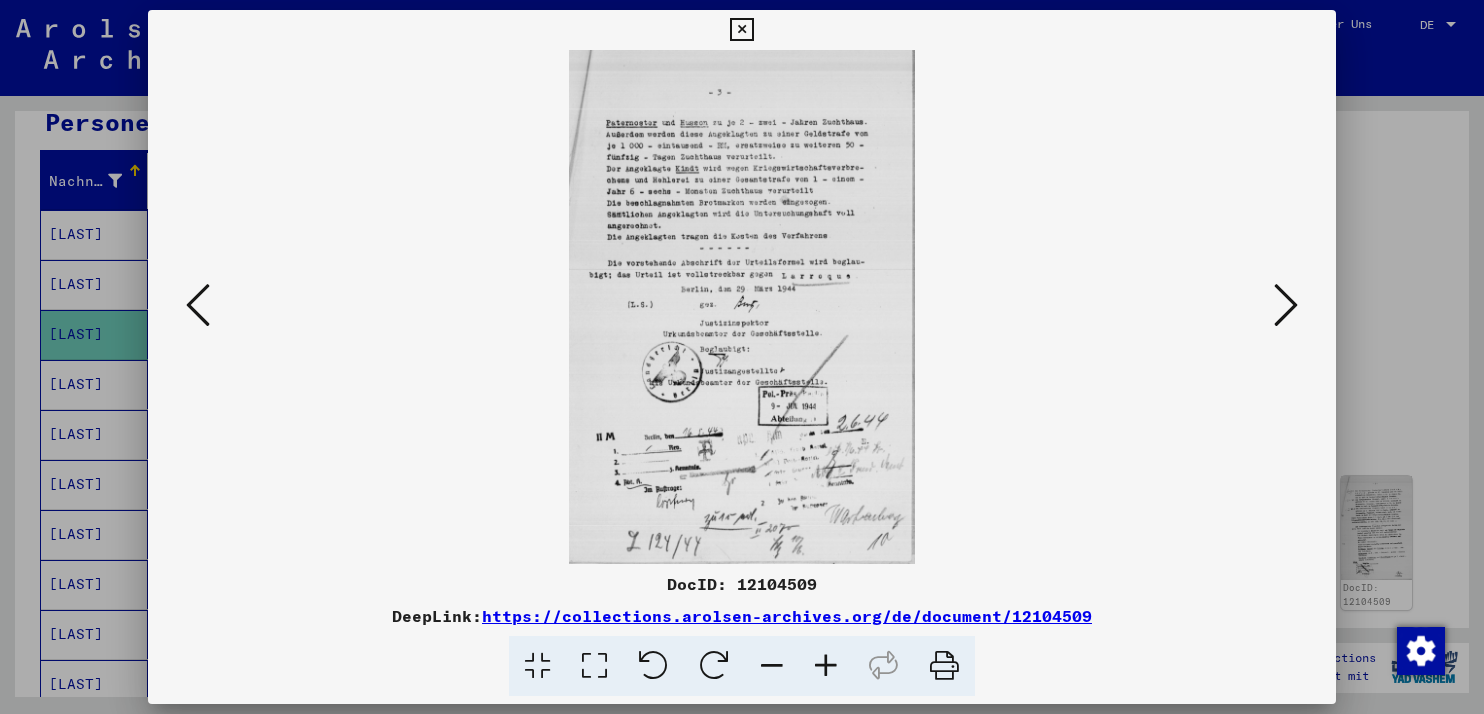click at bounding box center [1286, 305] 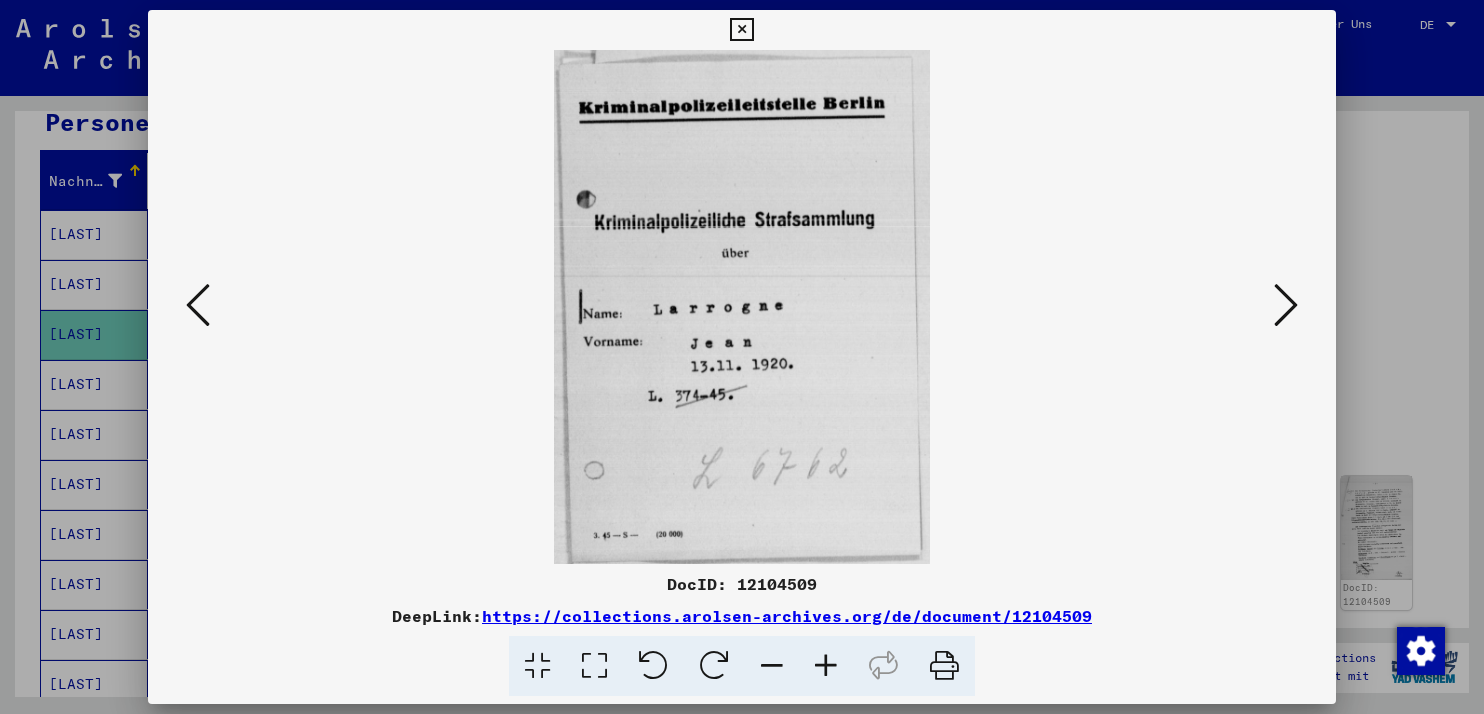 click at bounding box center (1286, 305) 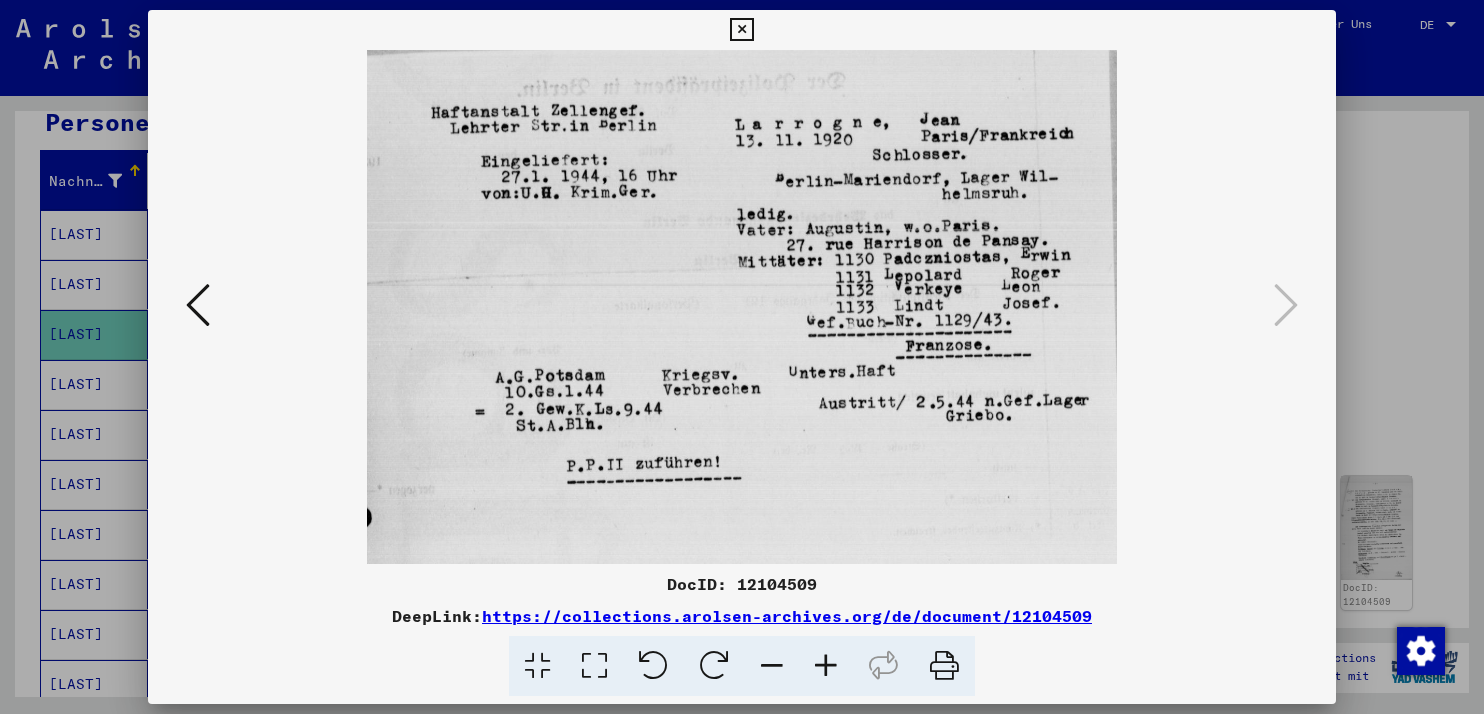 click at bounding box center (198, 305) 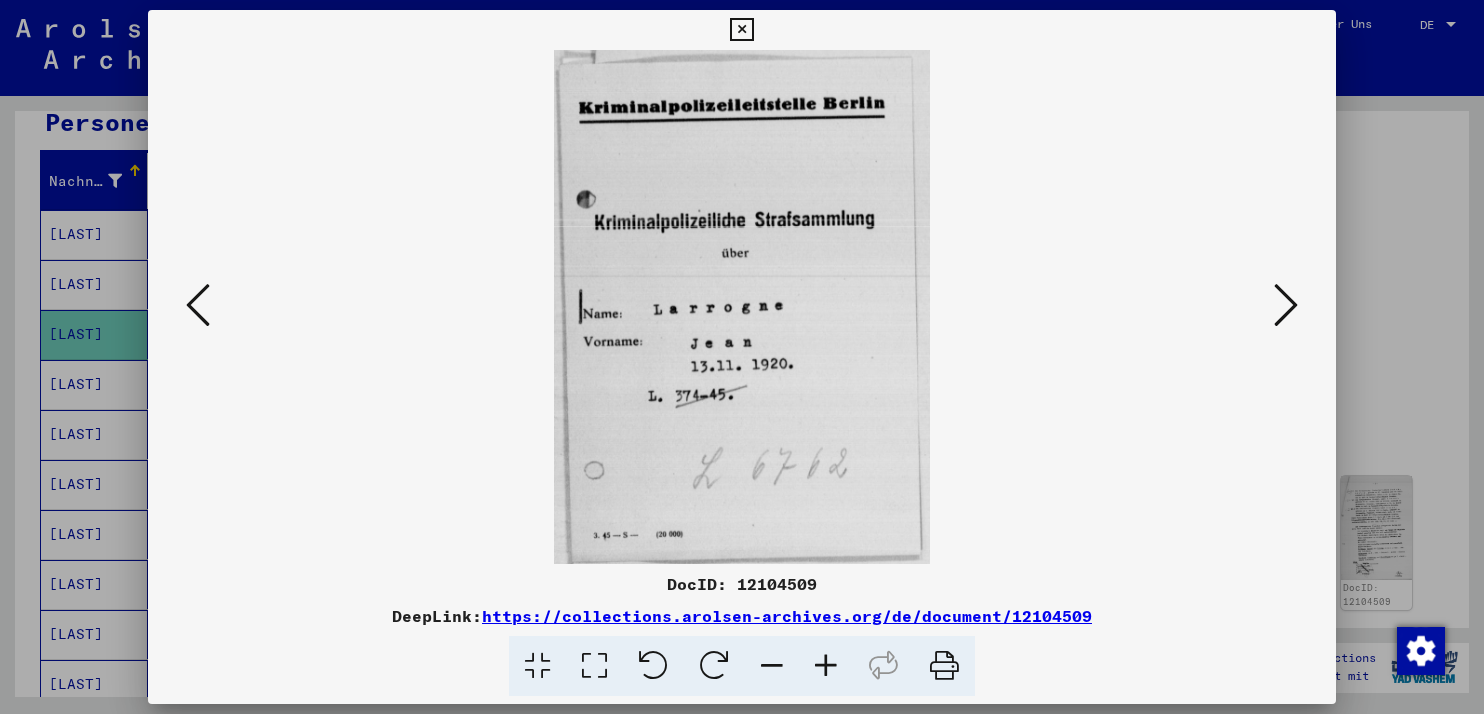 type 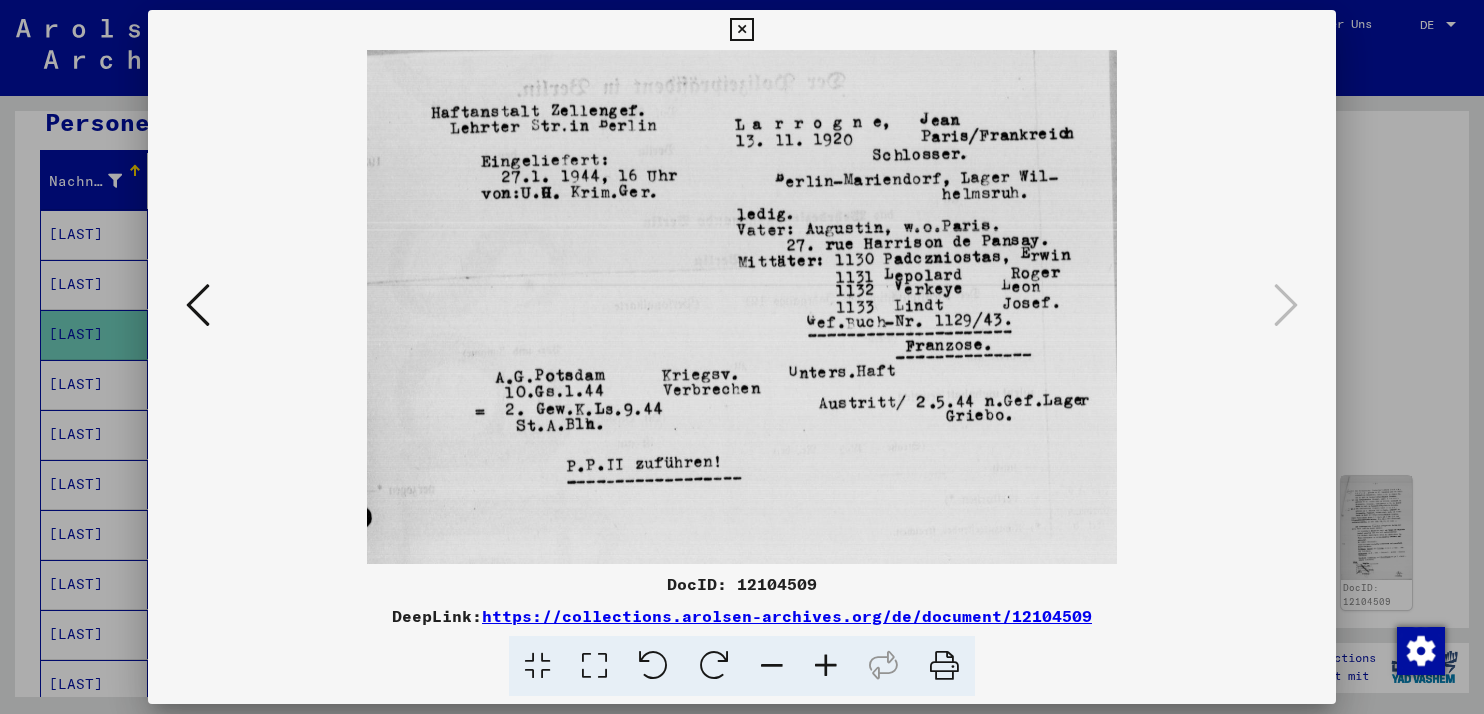 click at bounding box center [741, 30] 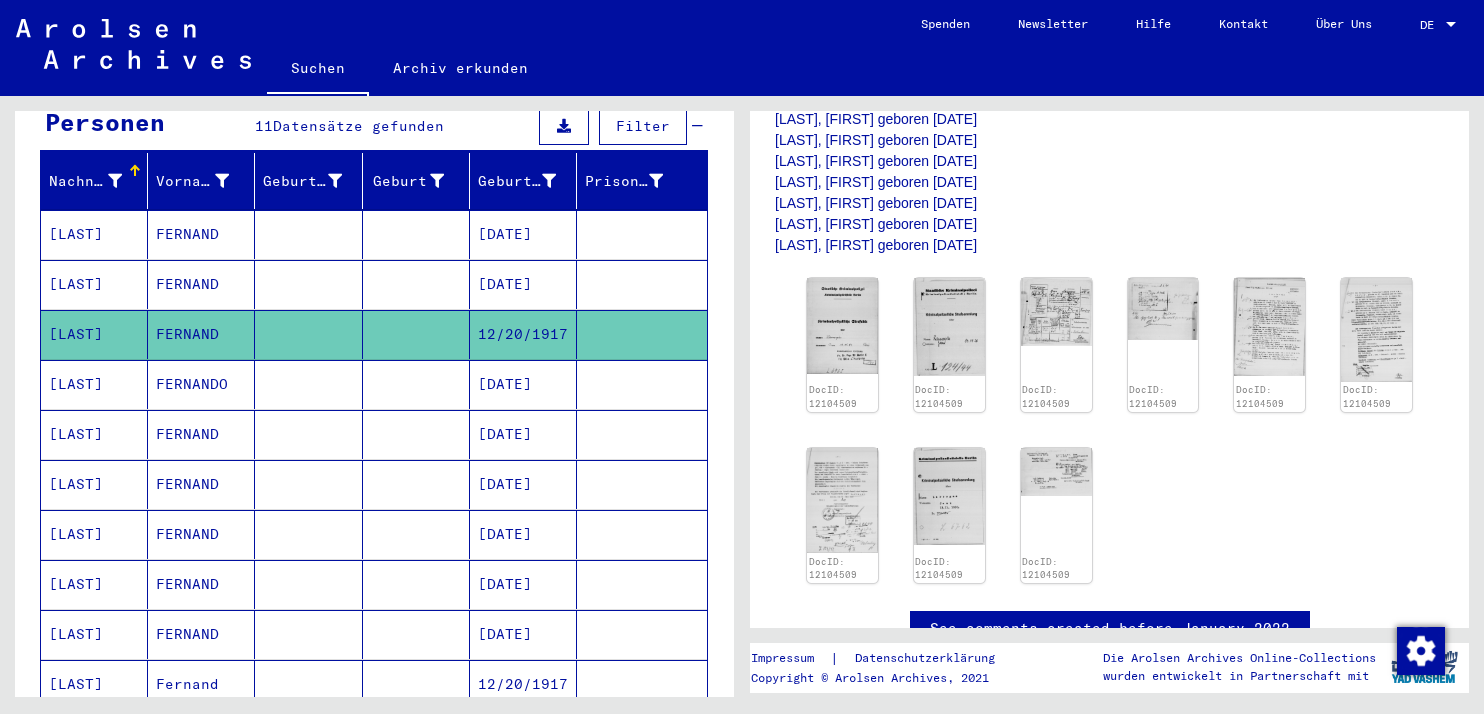 scroll, scrollTop: 432, scrollLeft: 0, axis: vertical 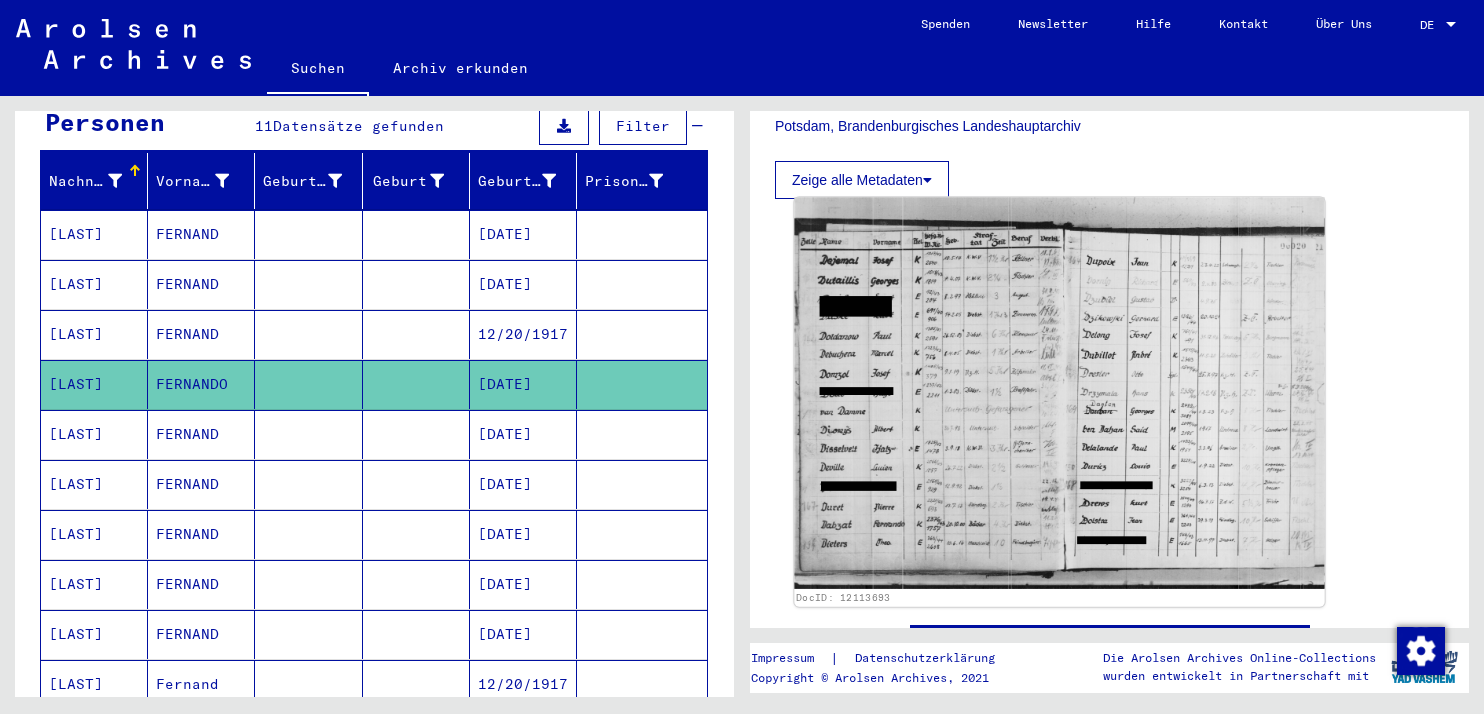 click 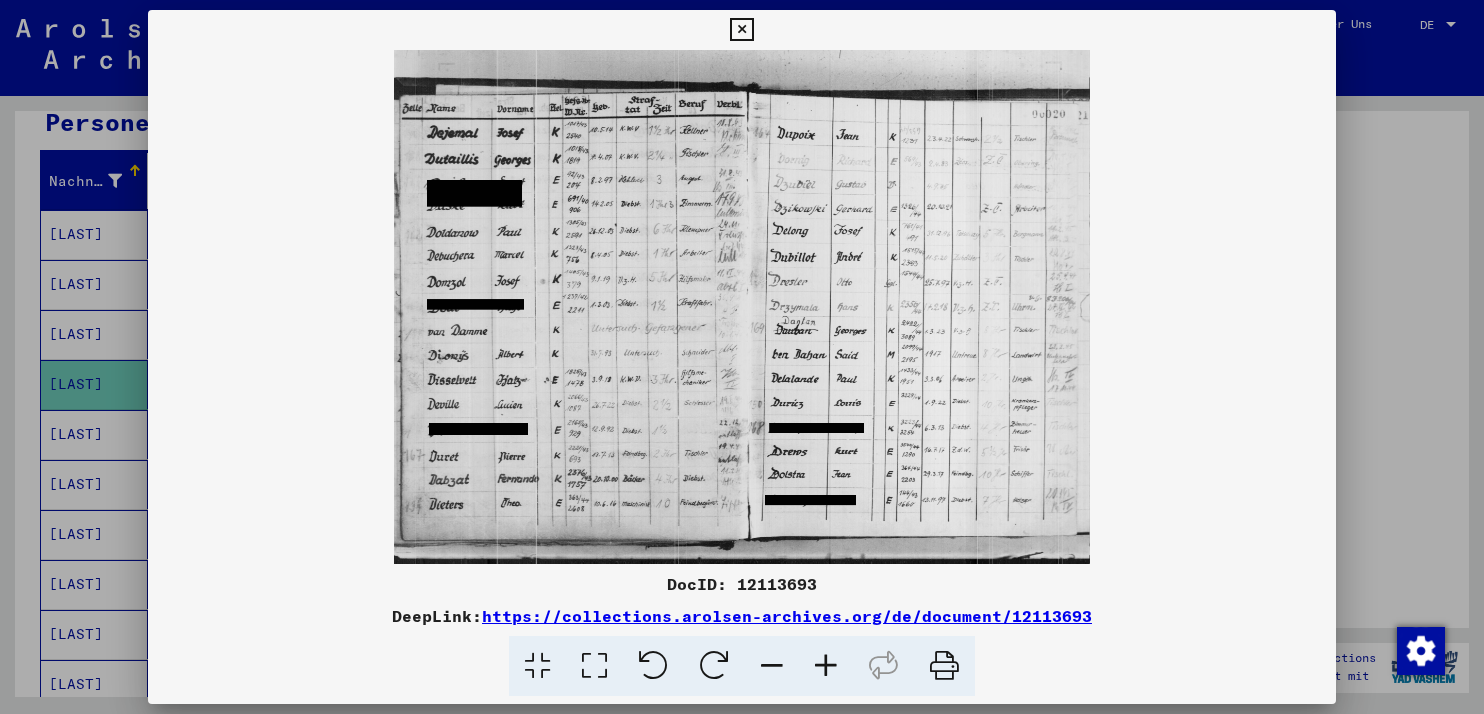 type 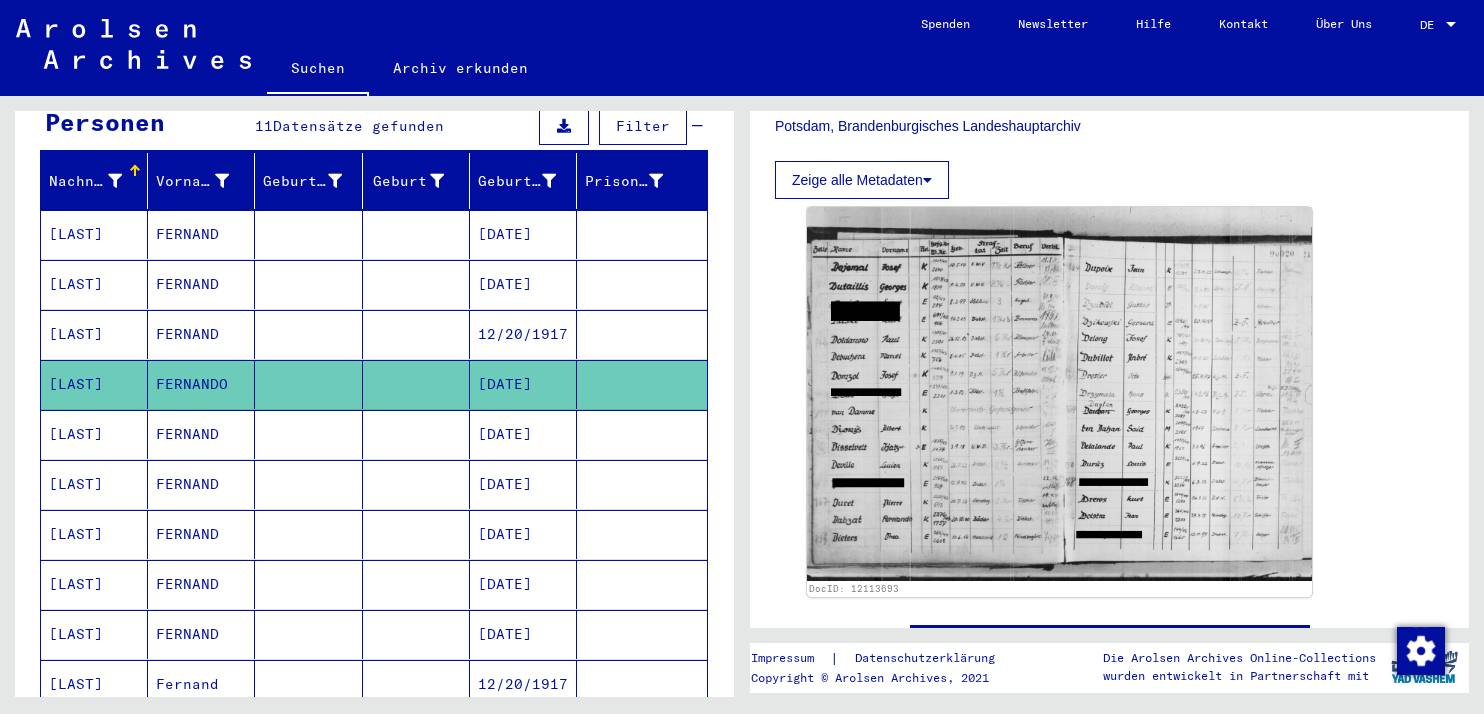 click on "[DATE]" at bounding box center (523, 484) 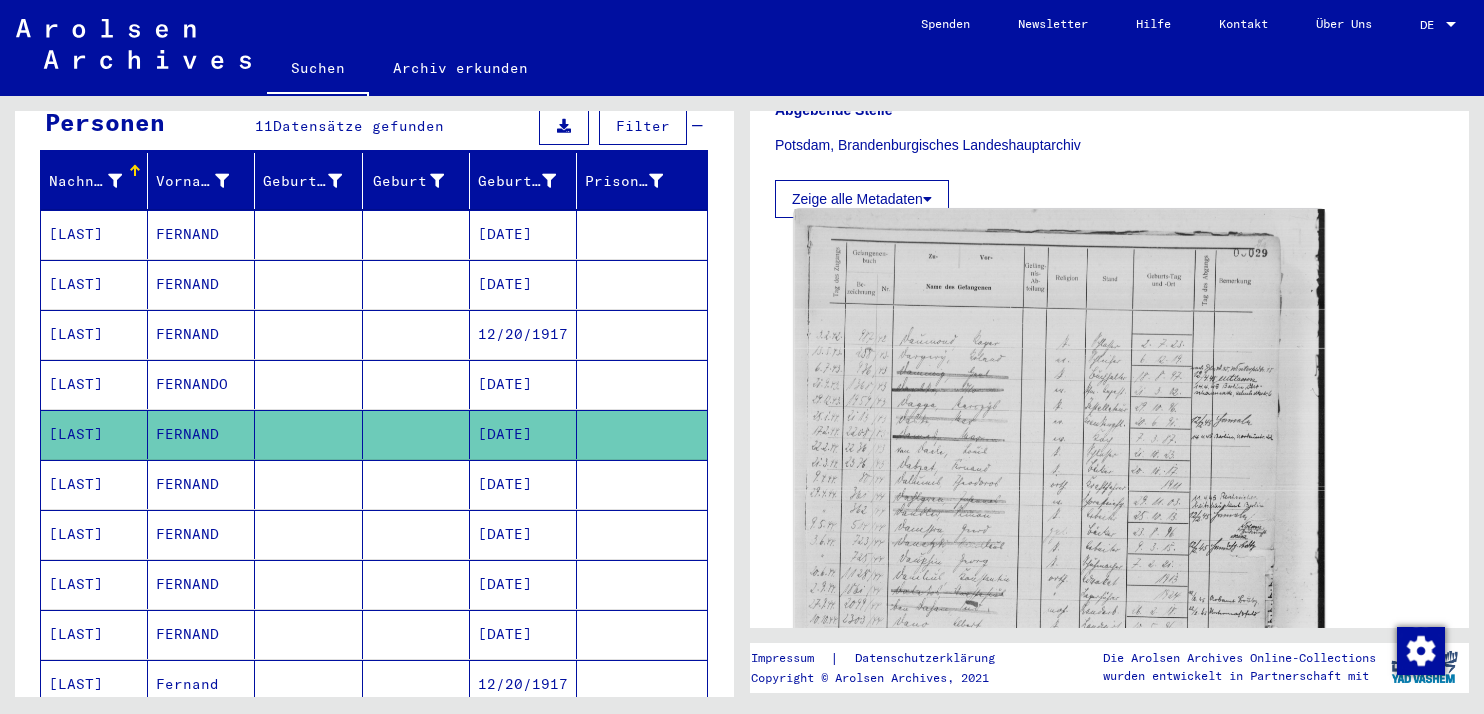 scroll, scrollTop: 504, scrollLeft: 0, axis: vertical 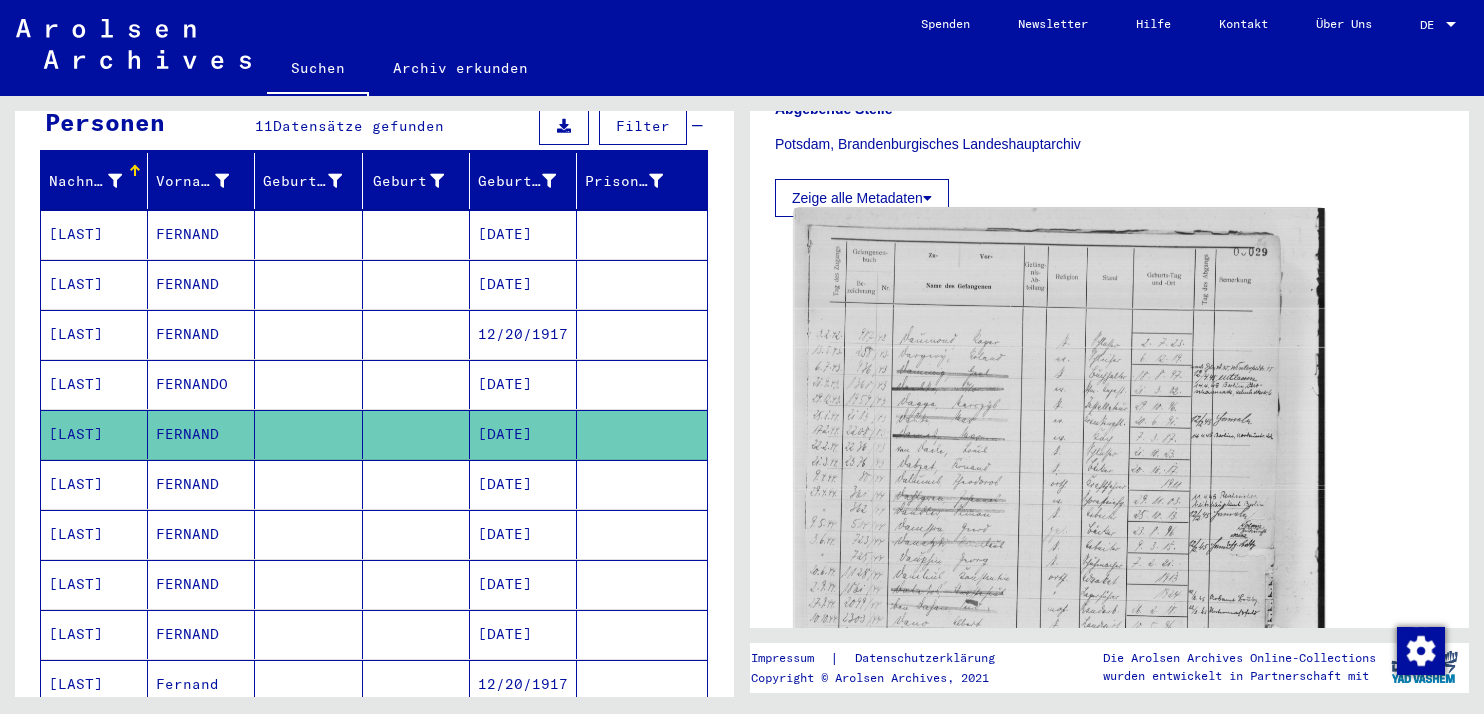 click 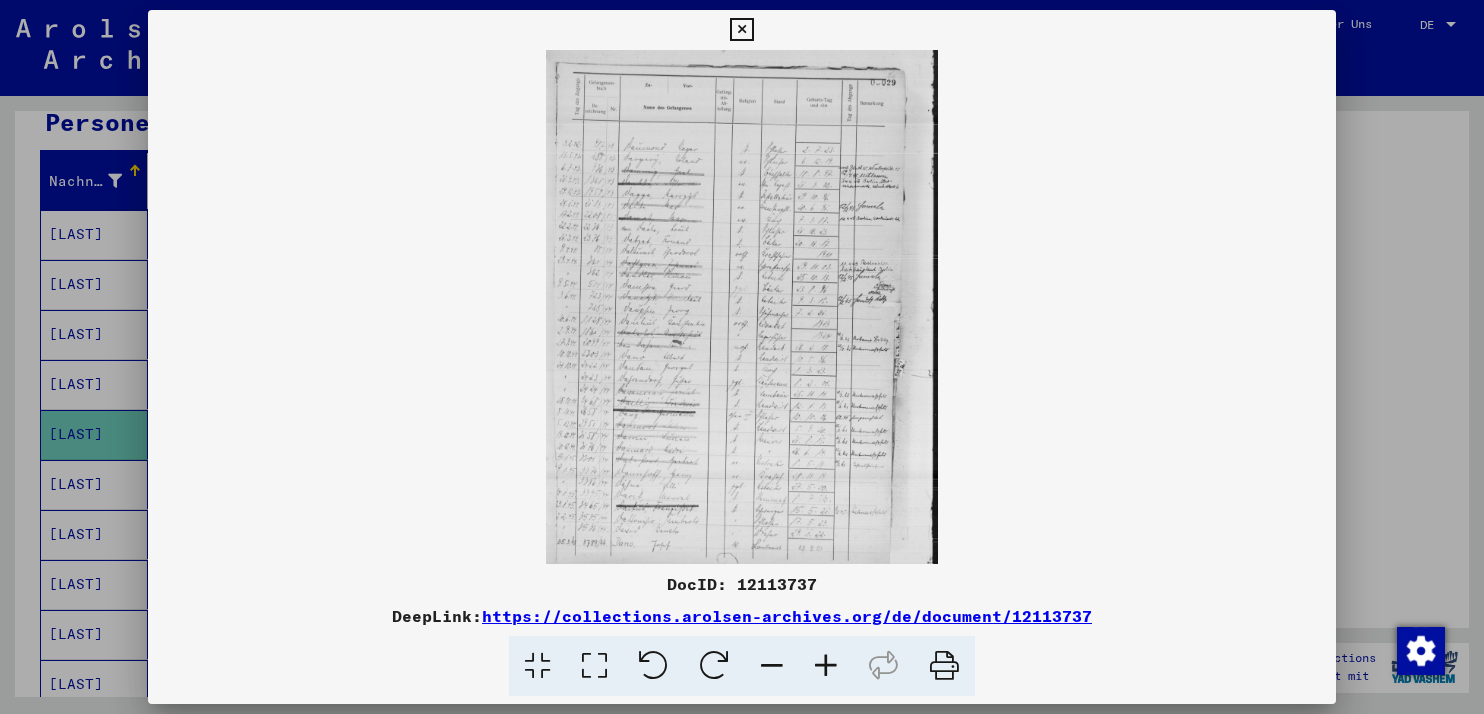 type 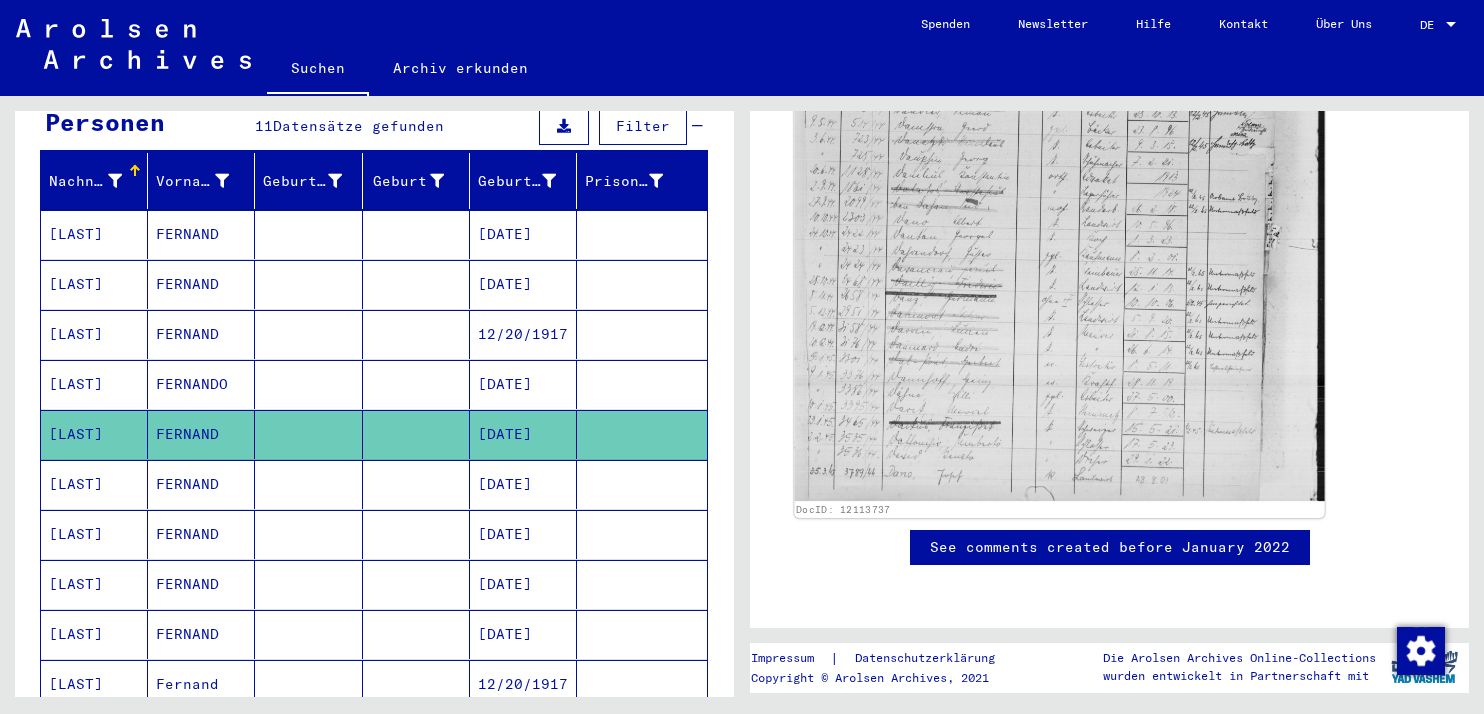 scroll, scrollTop: 900, scrollLeft: 0, axis: vertical 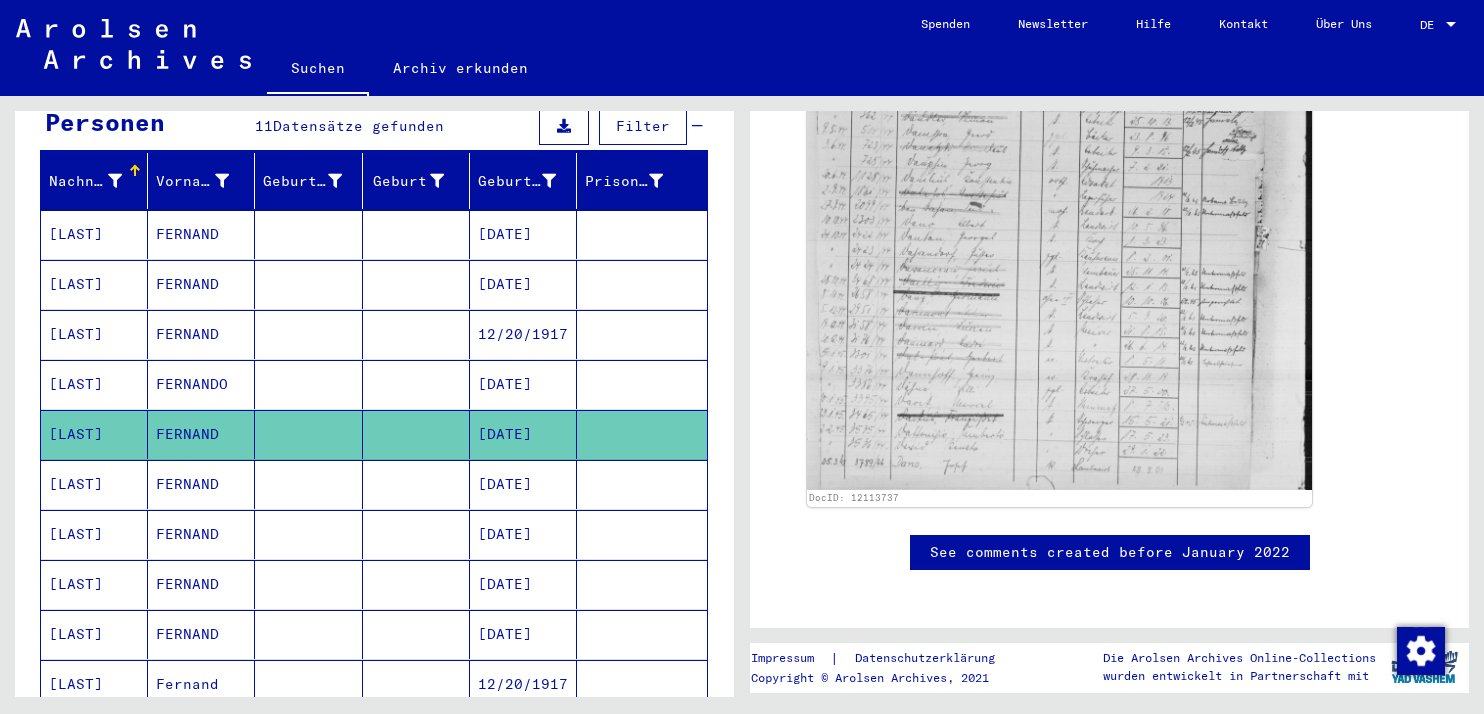click on "[DATE]" at bounding box center (523, 534) 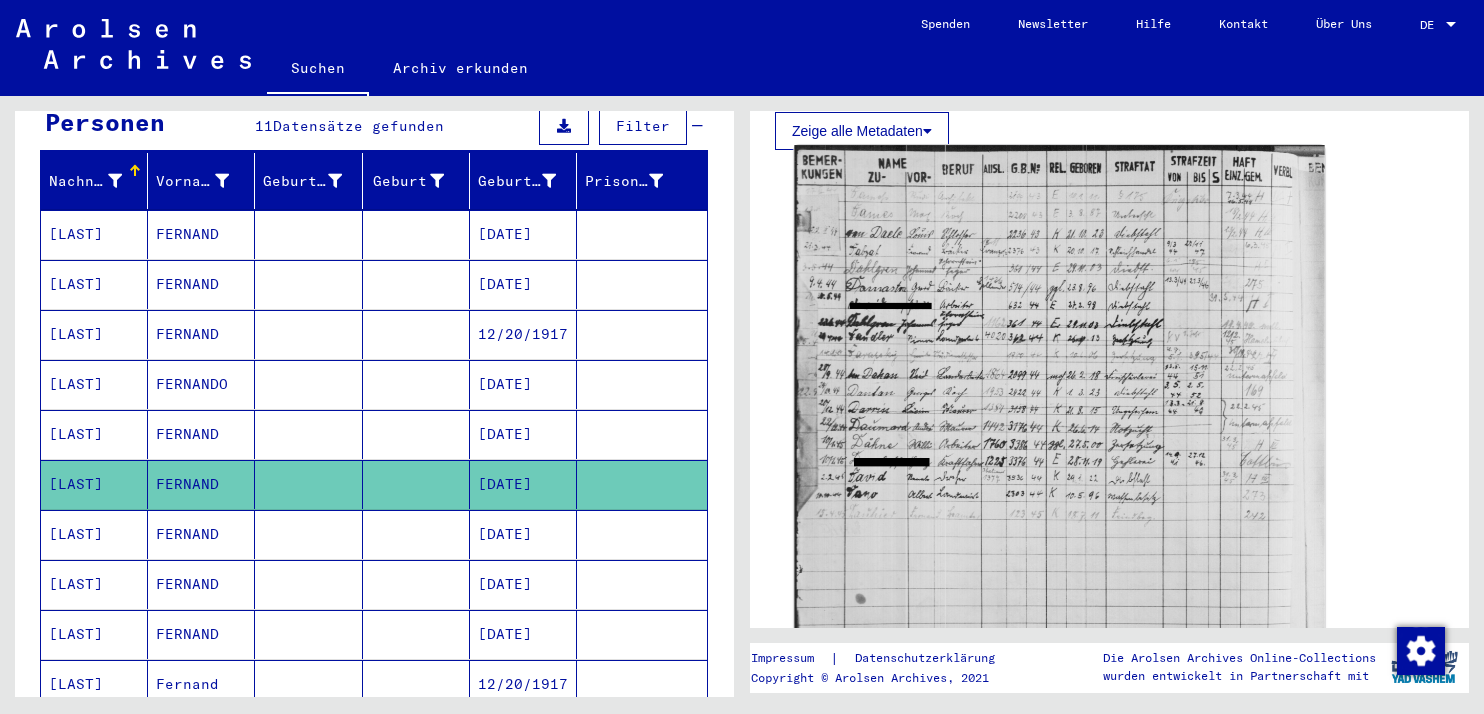 scroll, scrollTop: 594, scrollLeft: 0, axis: vertical 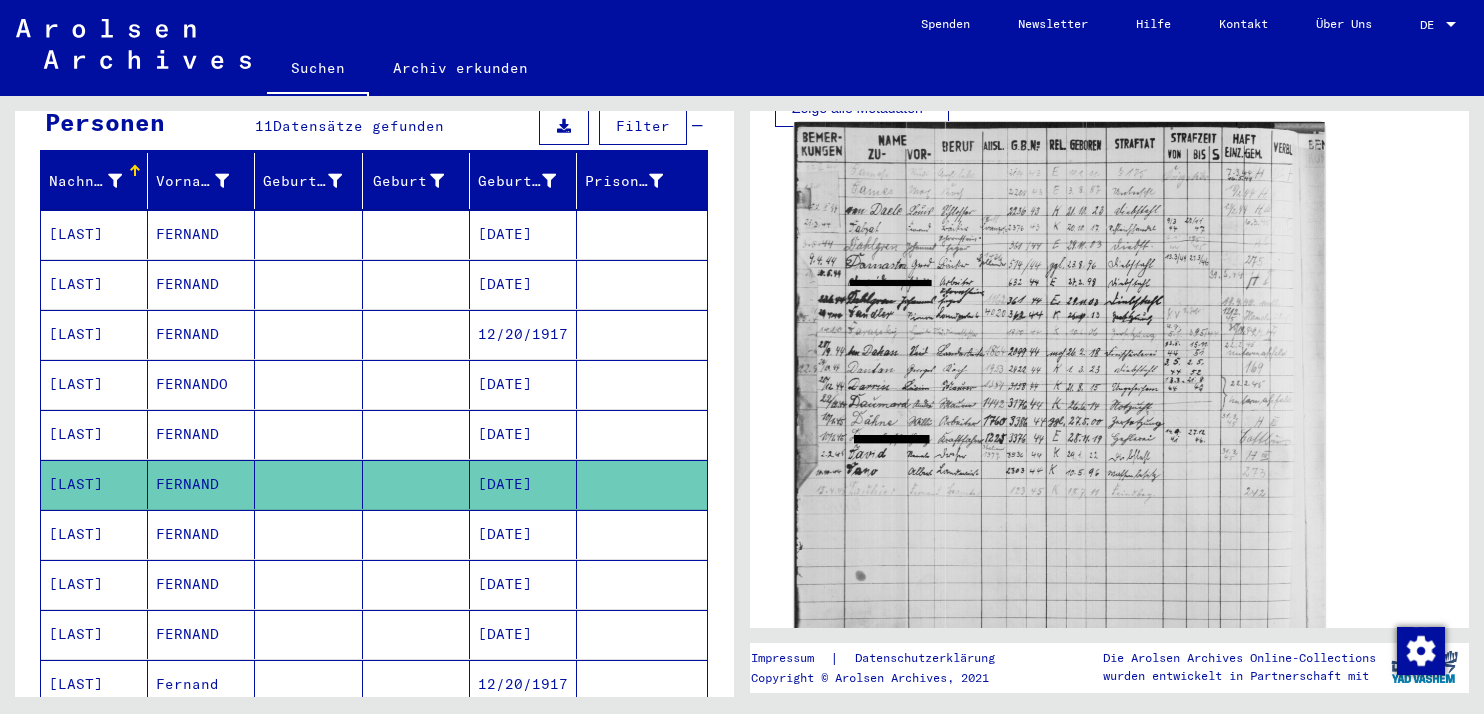 click 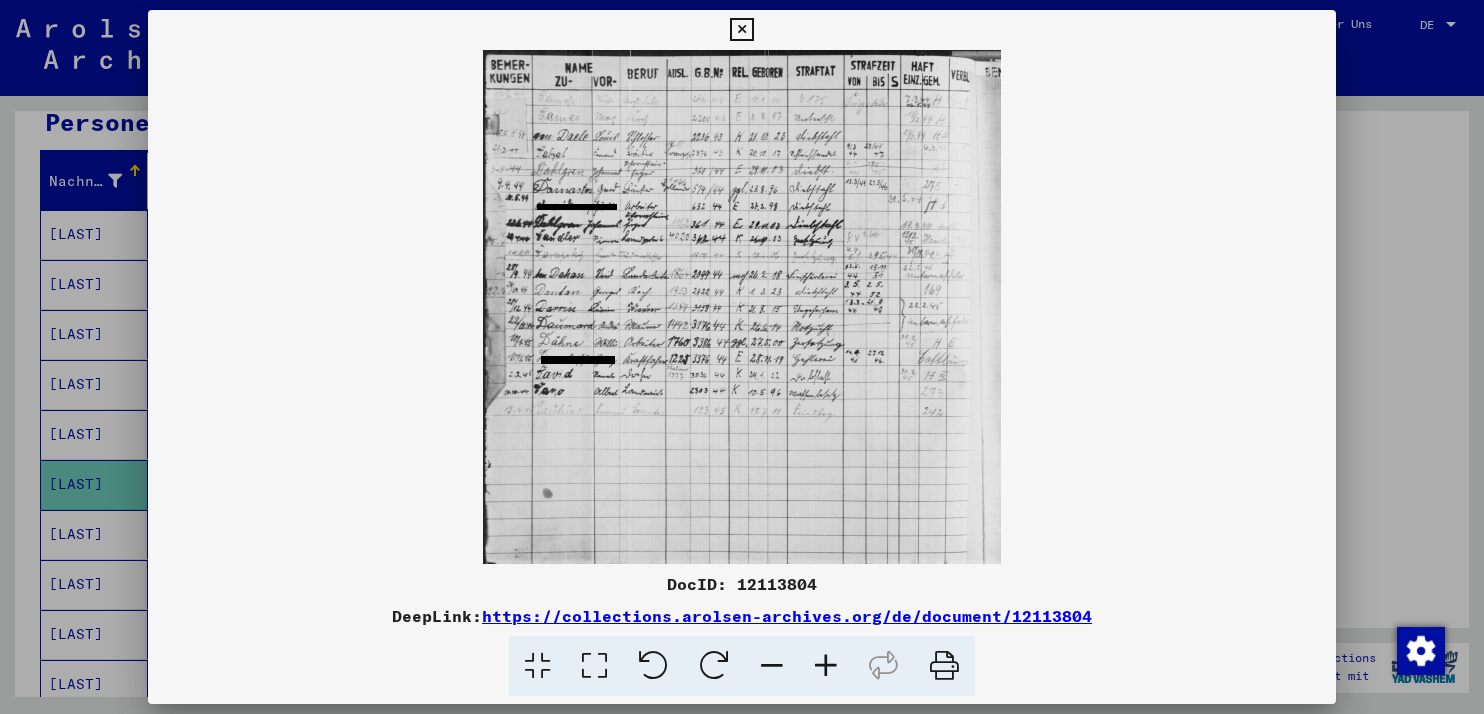 type 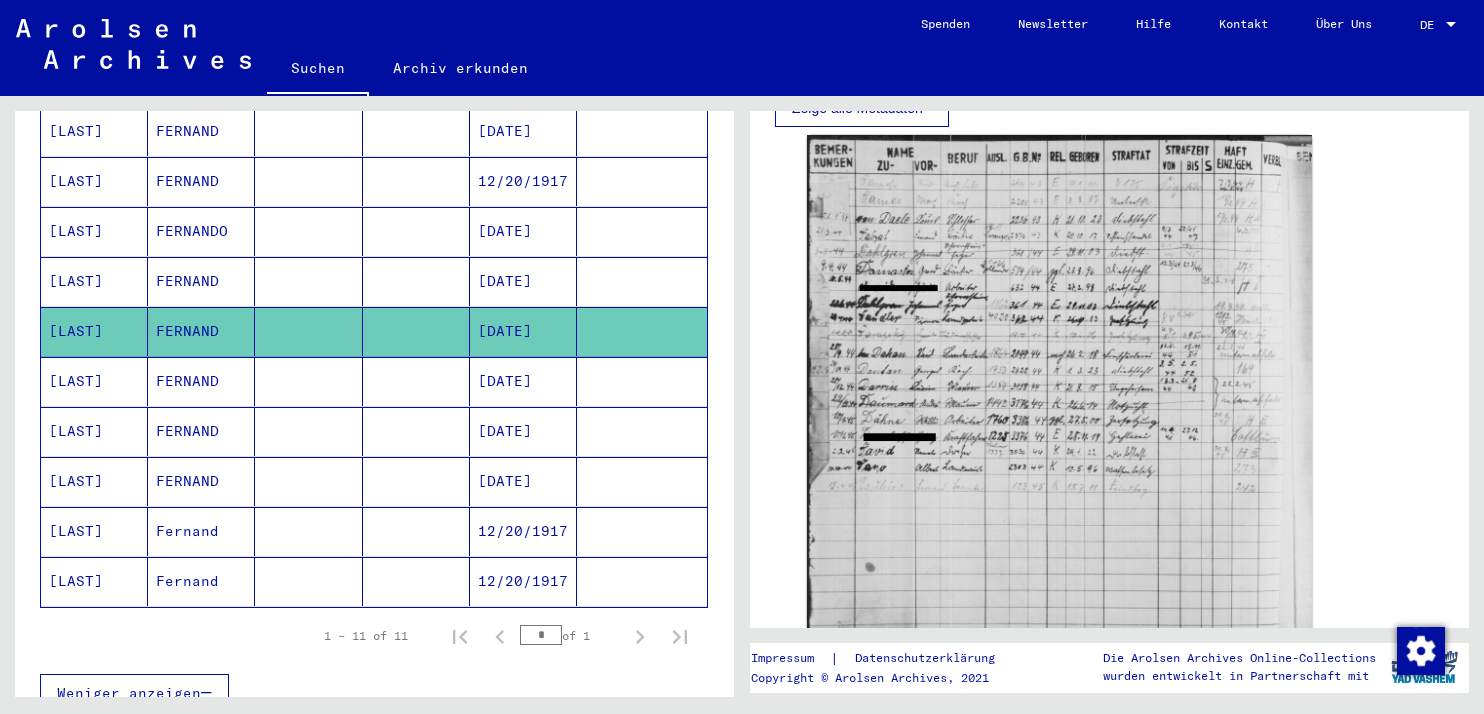 scroll, scrollTop: 396, scrollLeft: 0, axis: vertical 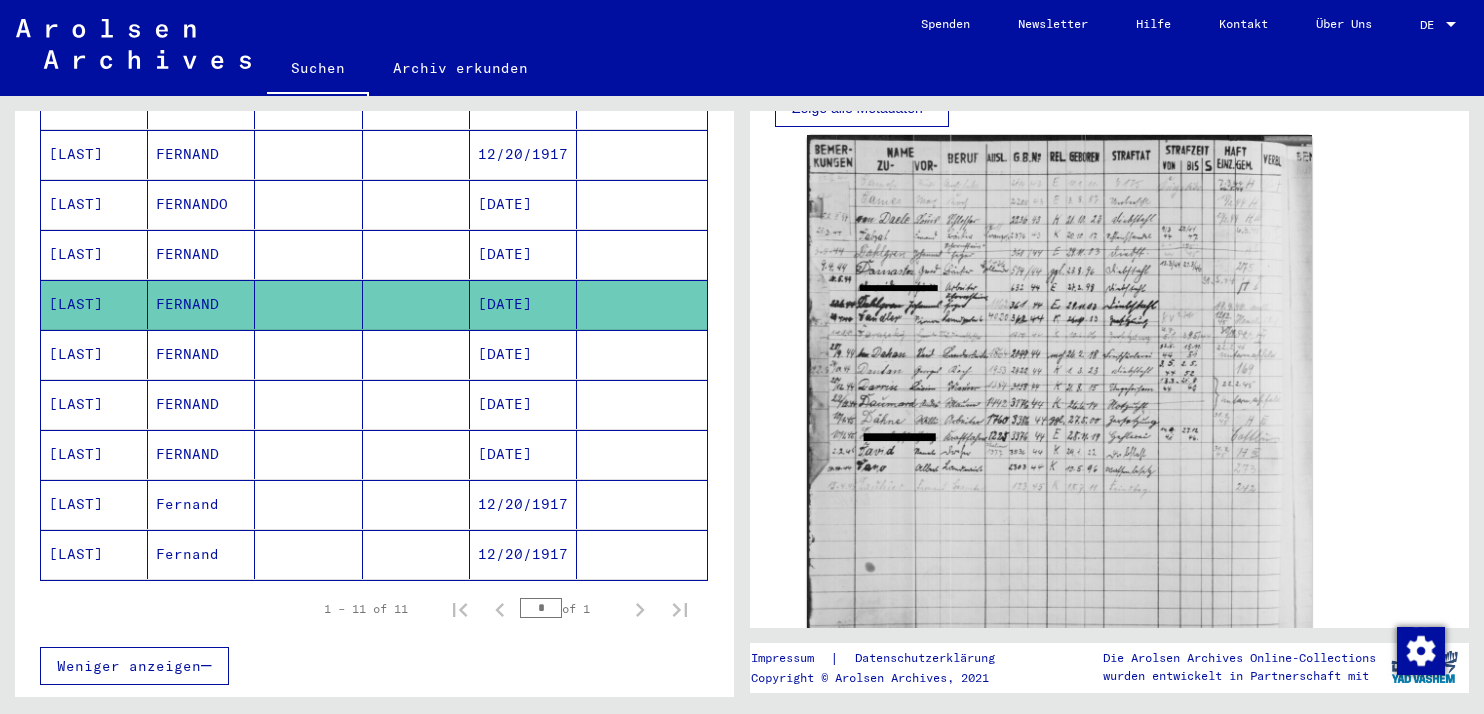 click on "[DATE]" at bounding box center [523, 404] 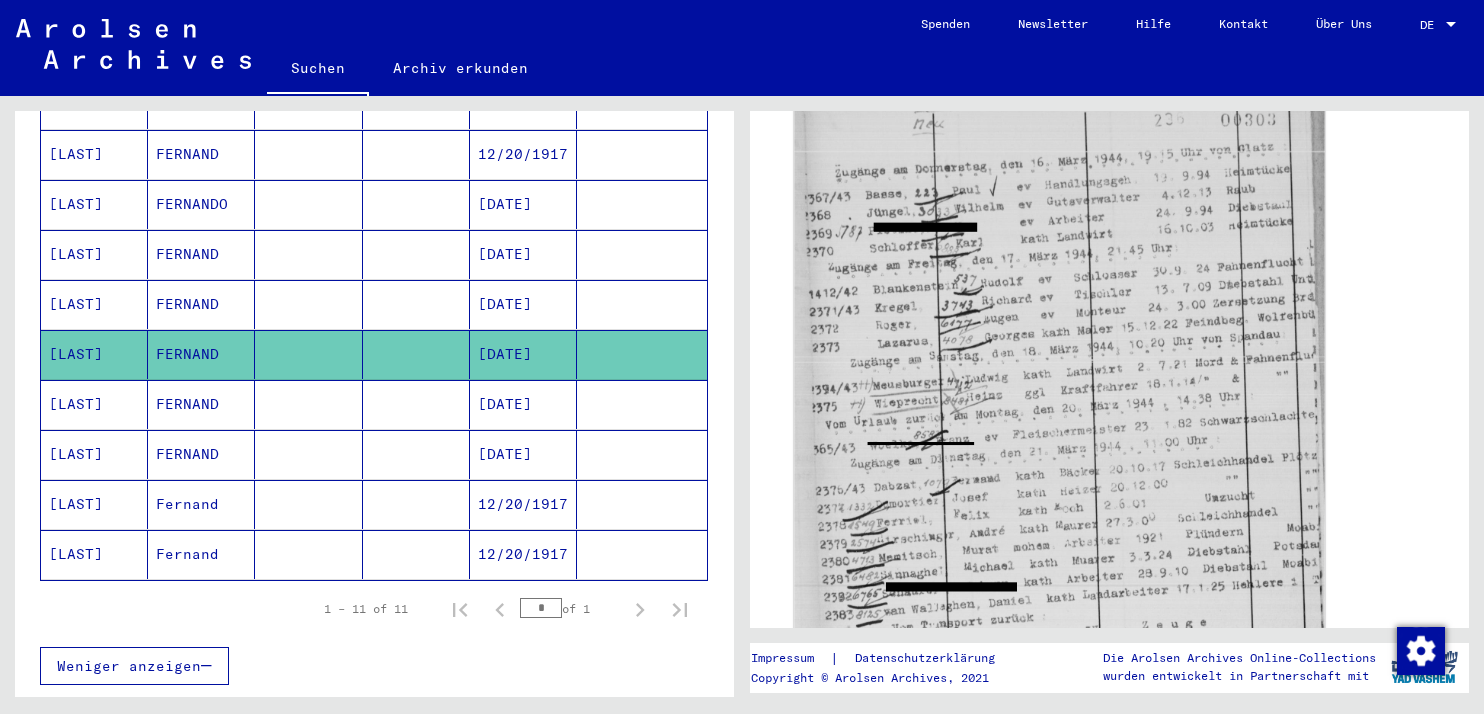 click 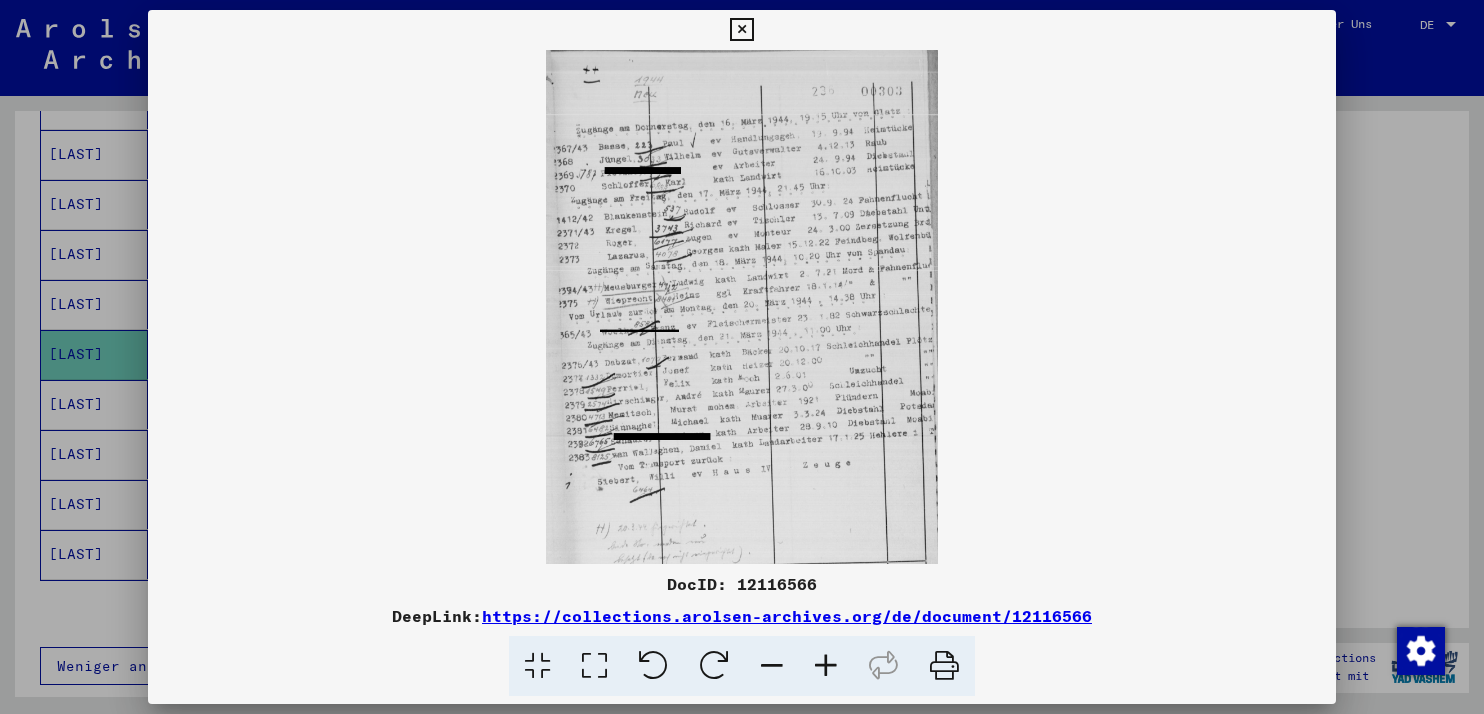 type 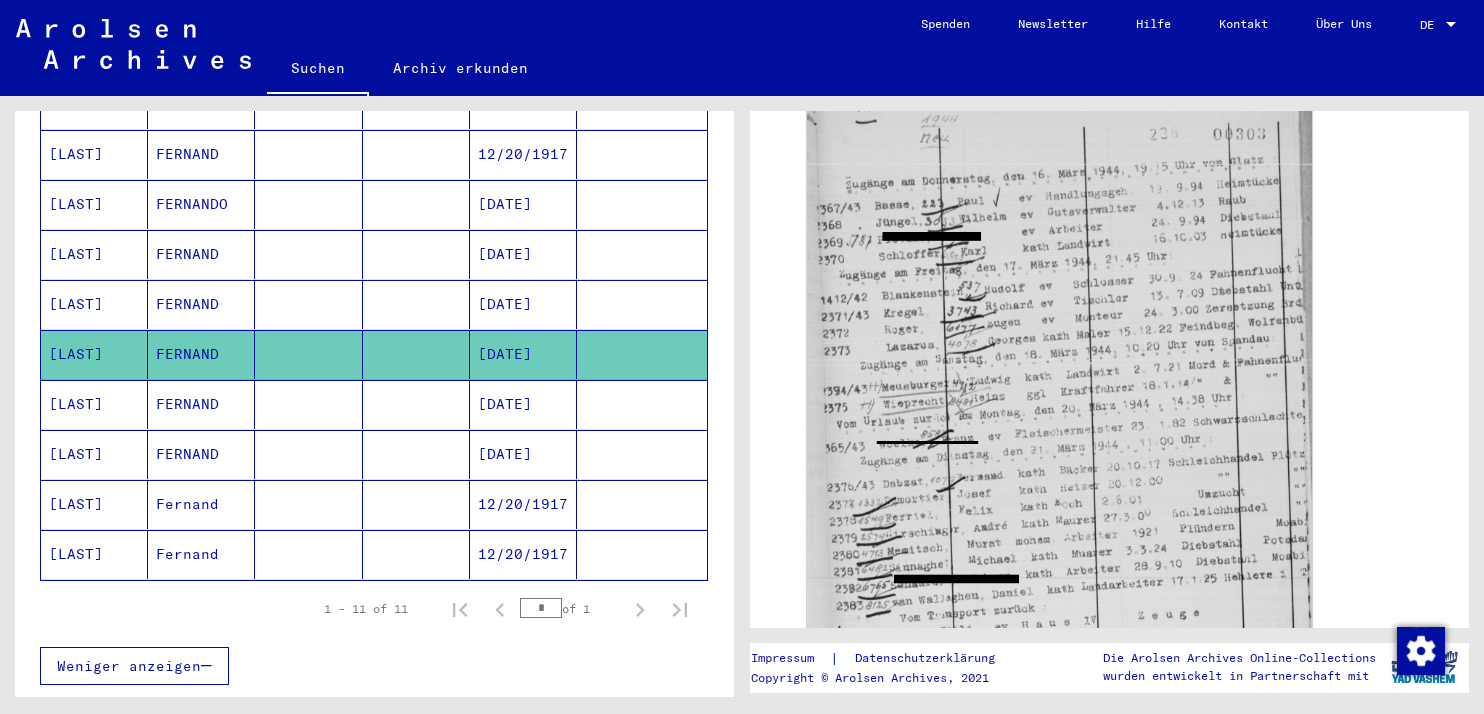 click on "[DATE]" at bounding box center [523, 454] 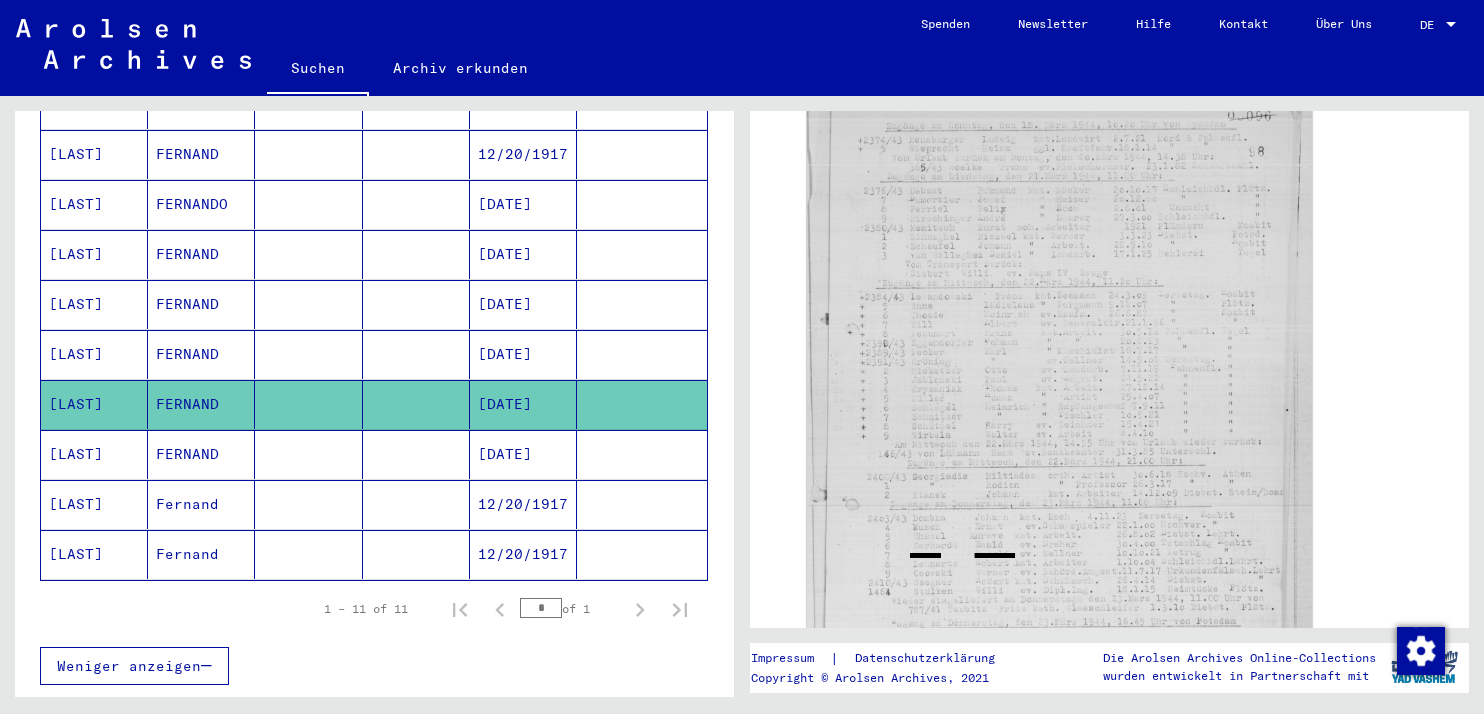 scroll, scrollTop: 720, scrollLeft: 0, axis: vertical 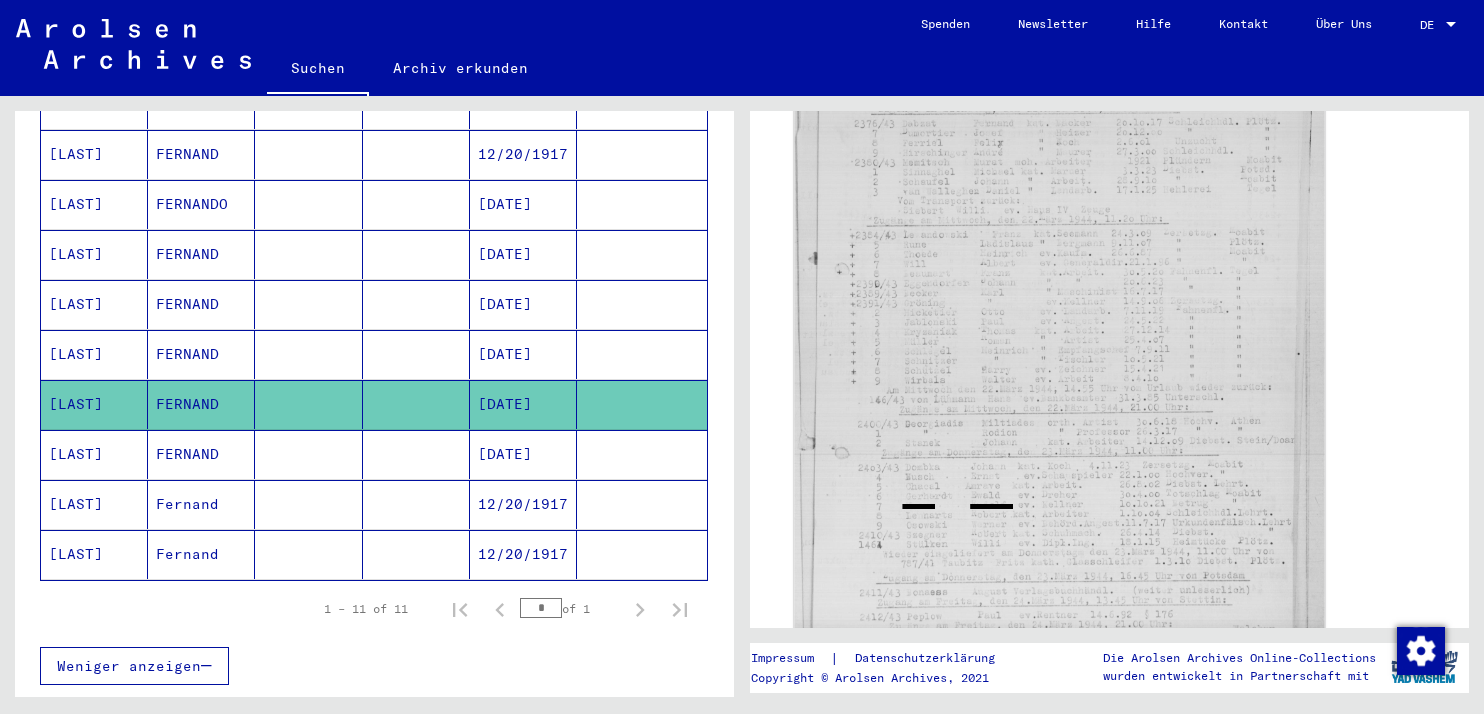 click 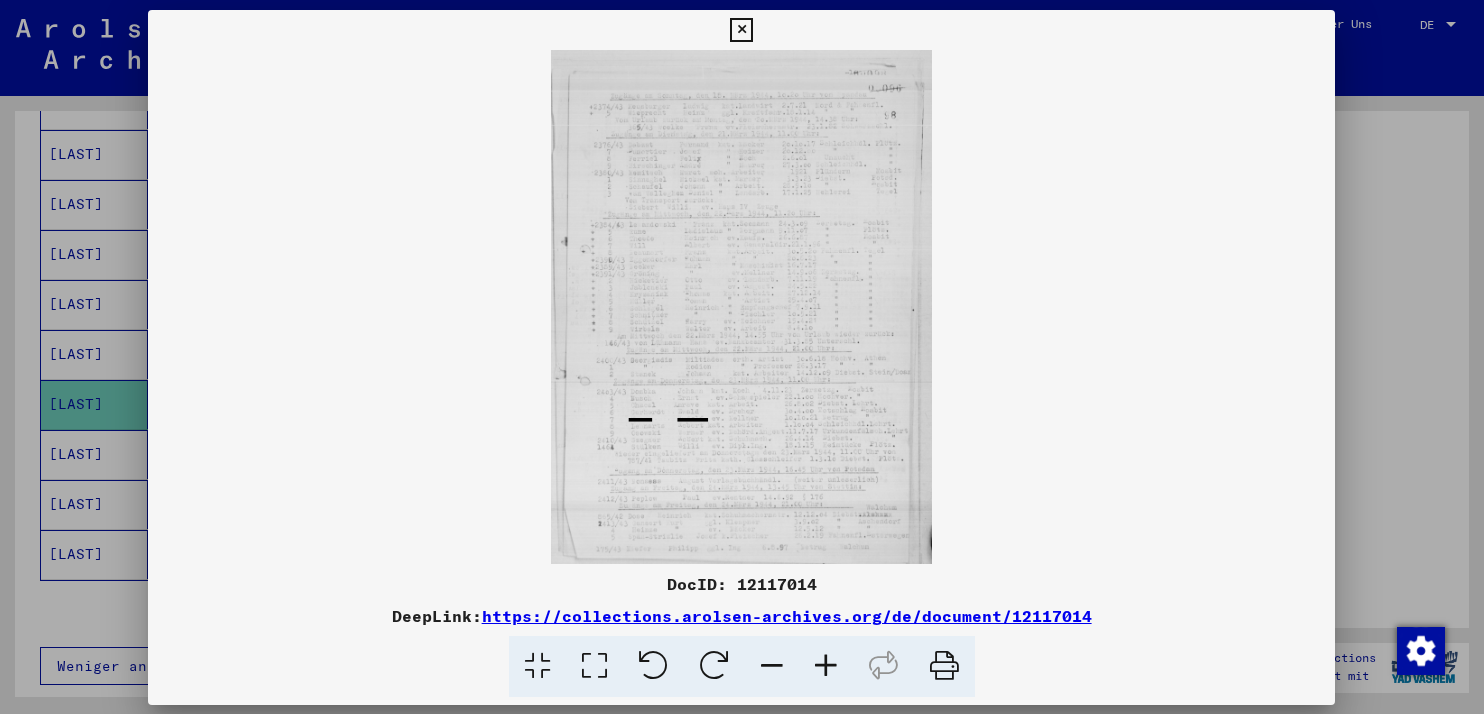 scroll, scrollTop: 720, scrollLeft: 0, axis: vertical 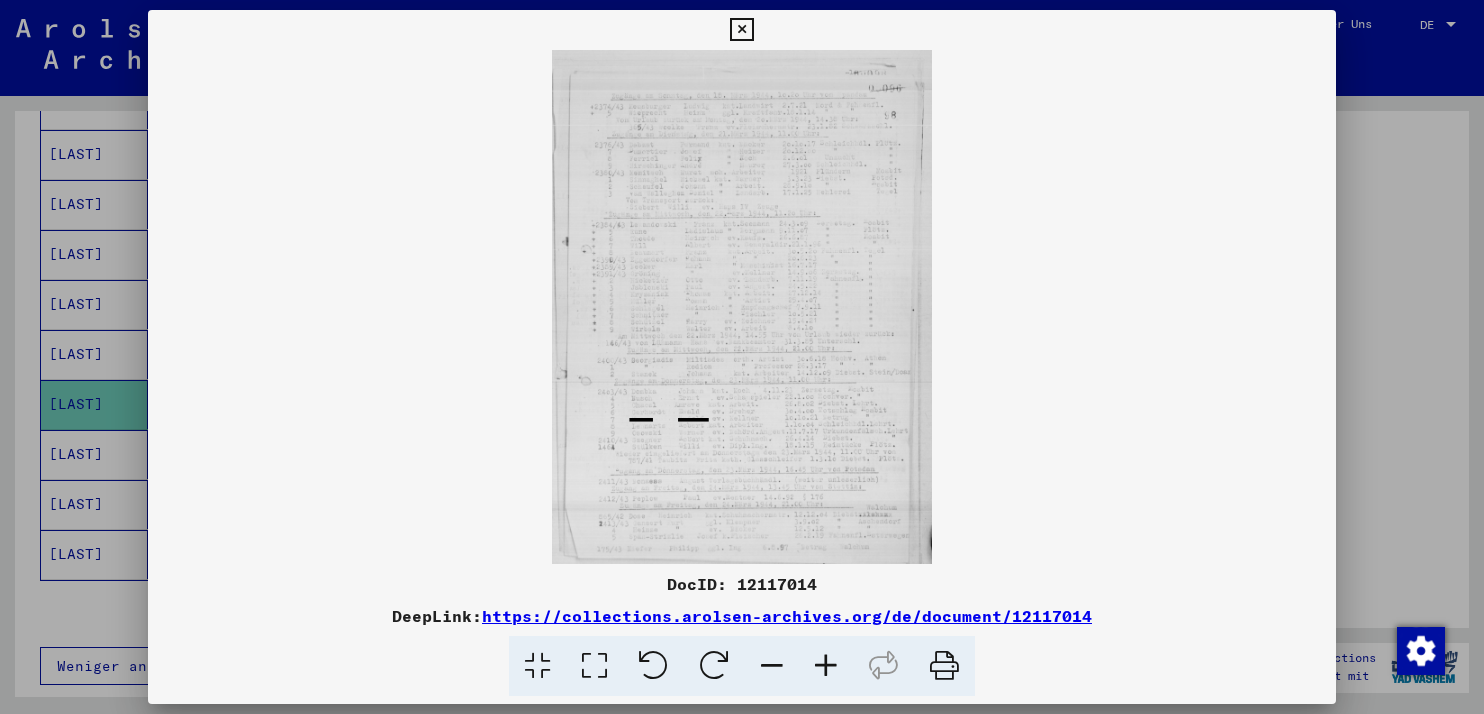 click at bounding box center (944, 666) 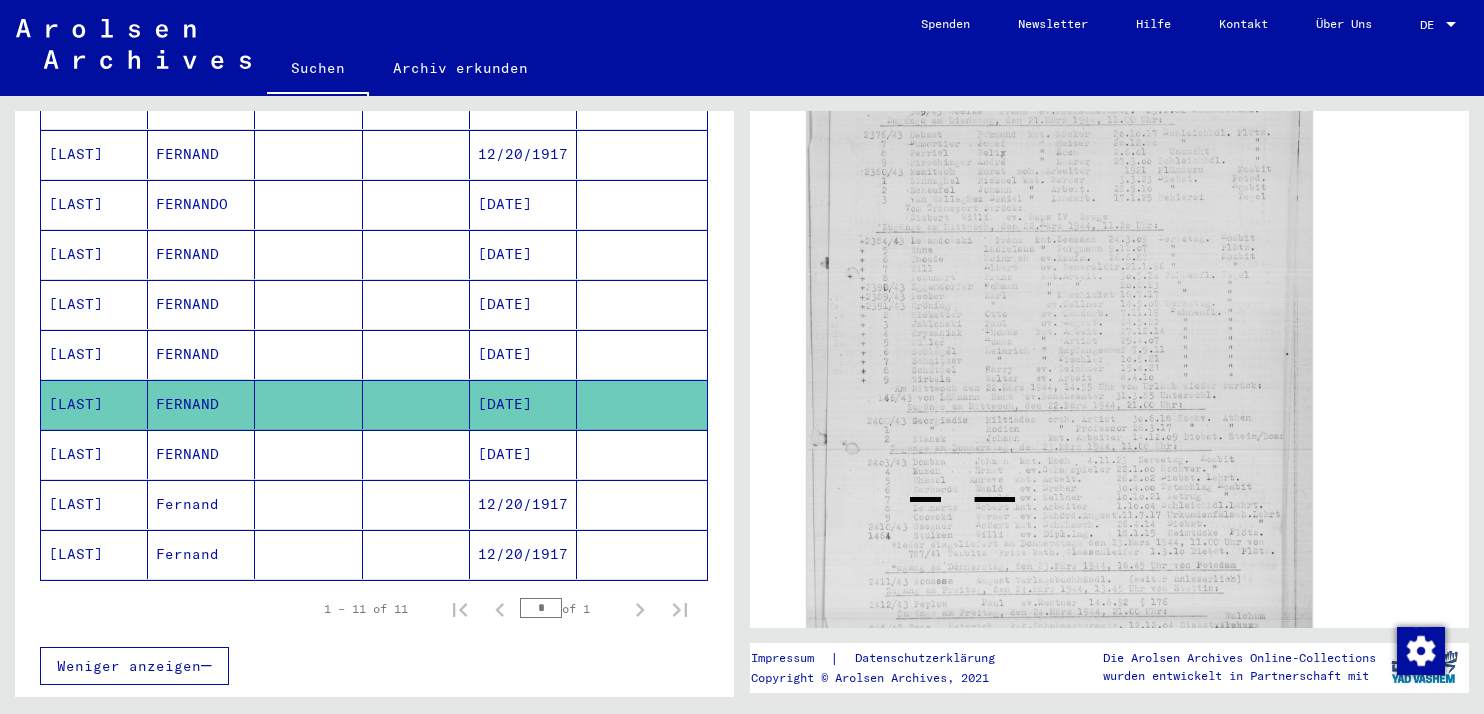 click on "[DATE]" at bounding box center [523, 504] 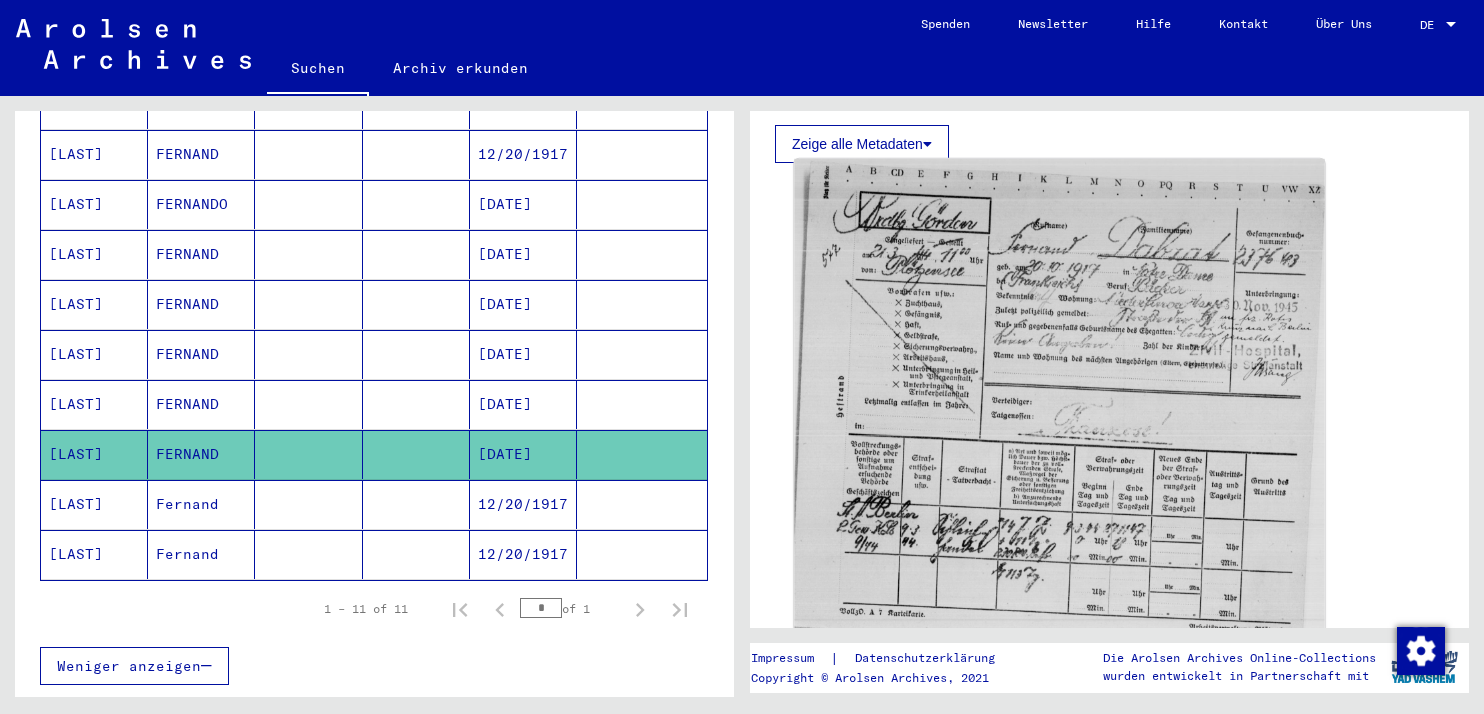 scroll, scrollTop: 594, scrollLeft: 0, axis: vertical 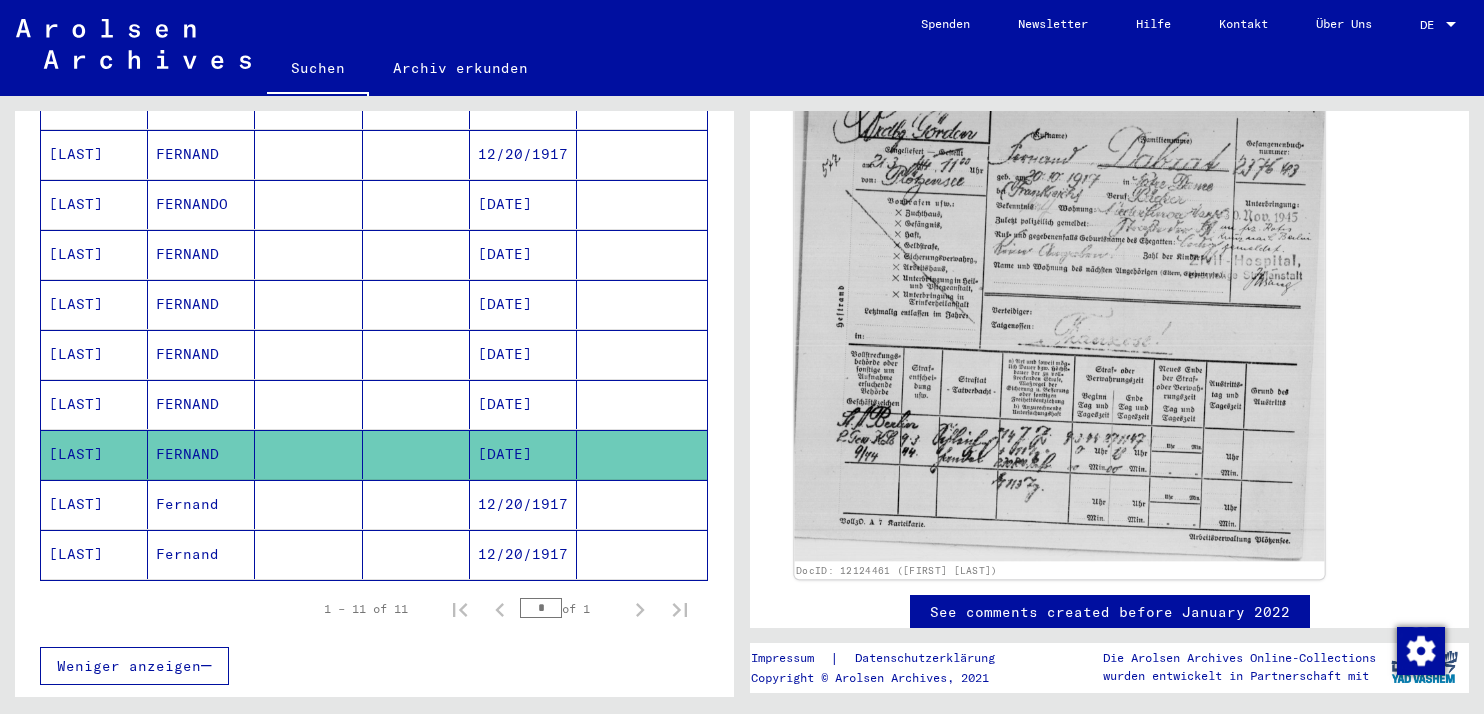 click 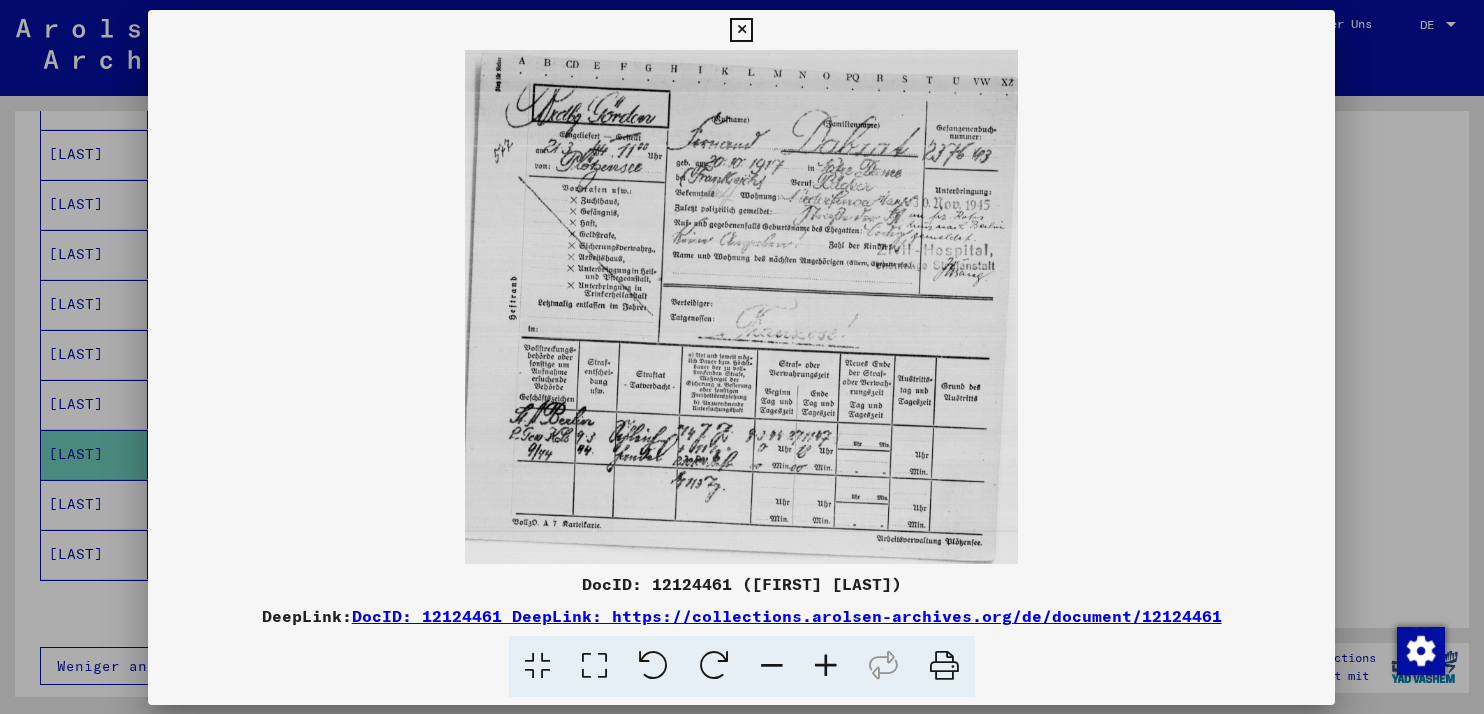 scroll, scrollTop: 594, scrollLeft: 0, axis: vertical 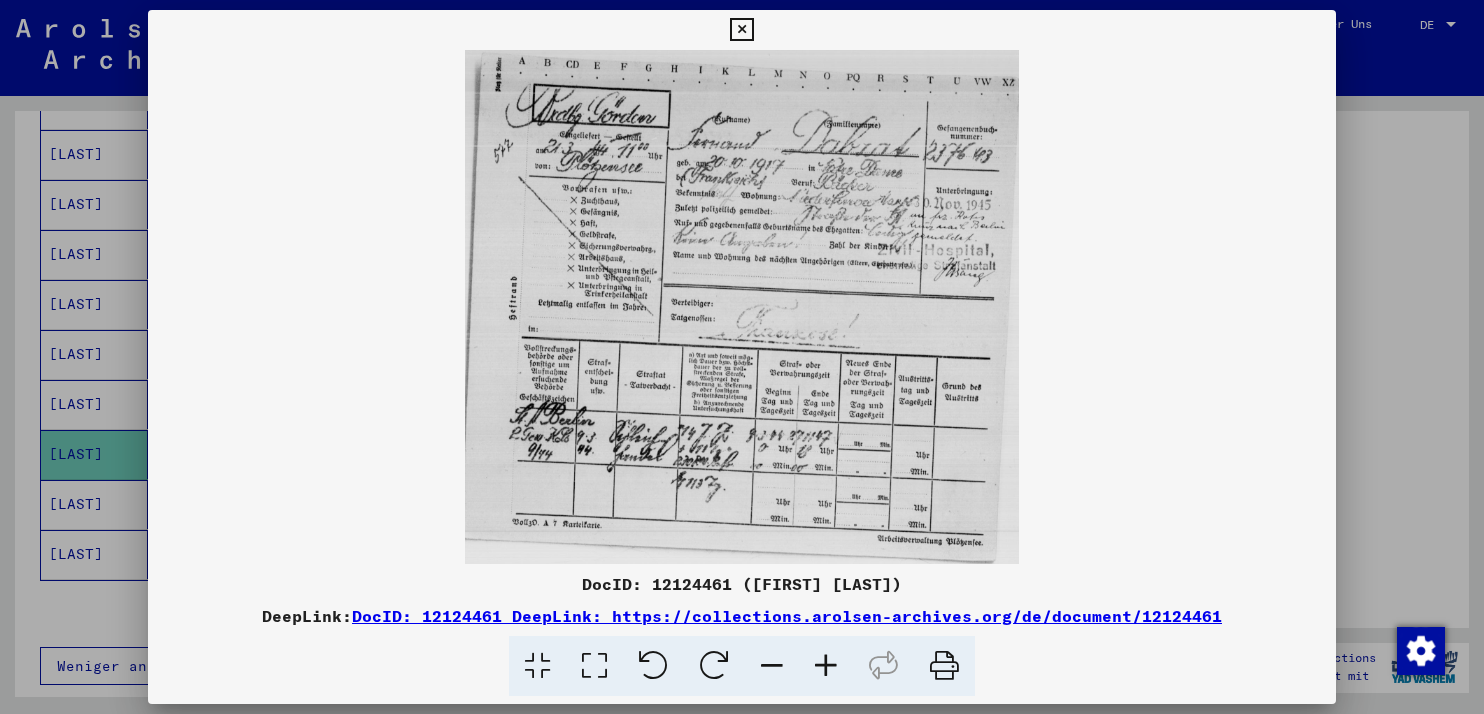 type 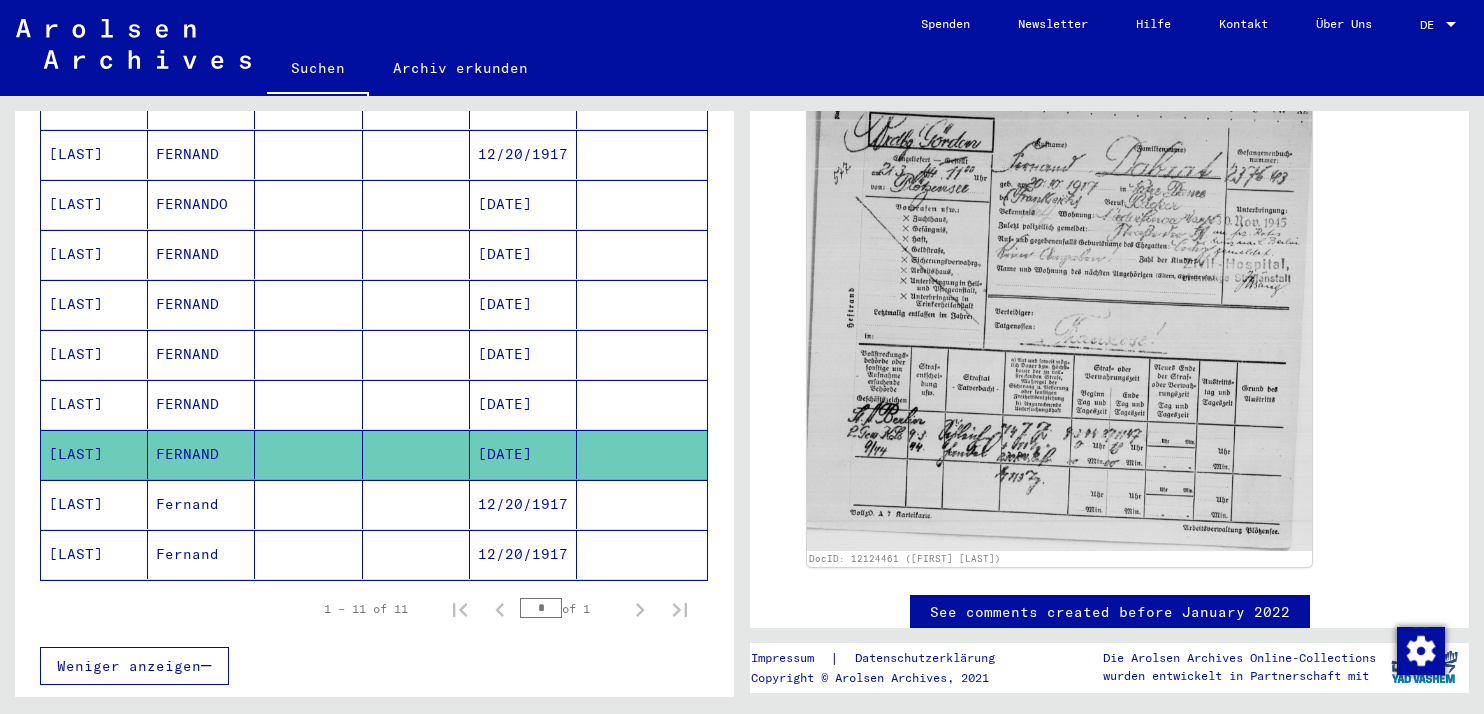 click on "12/20/1917" at bounding box center [523, 554] 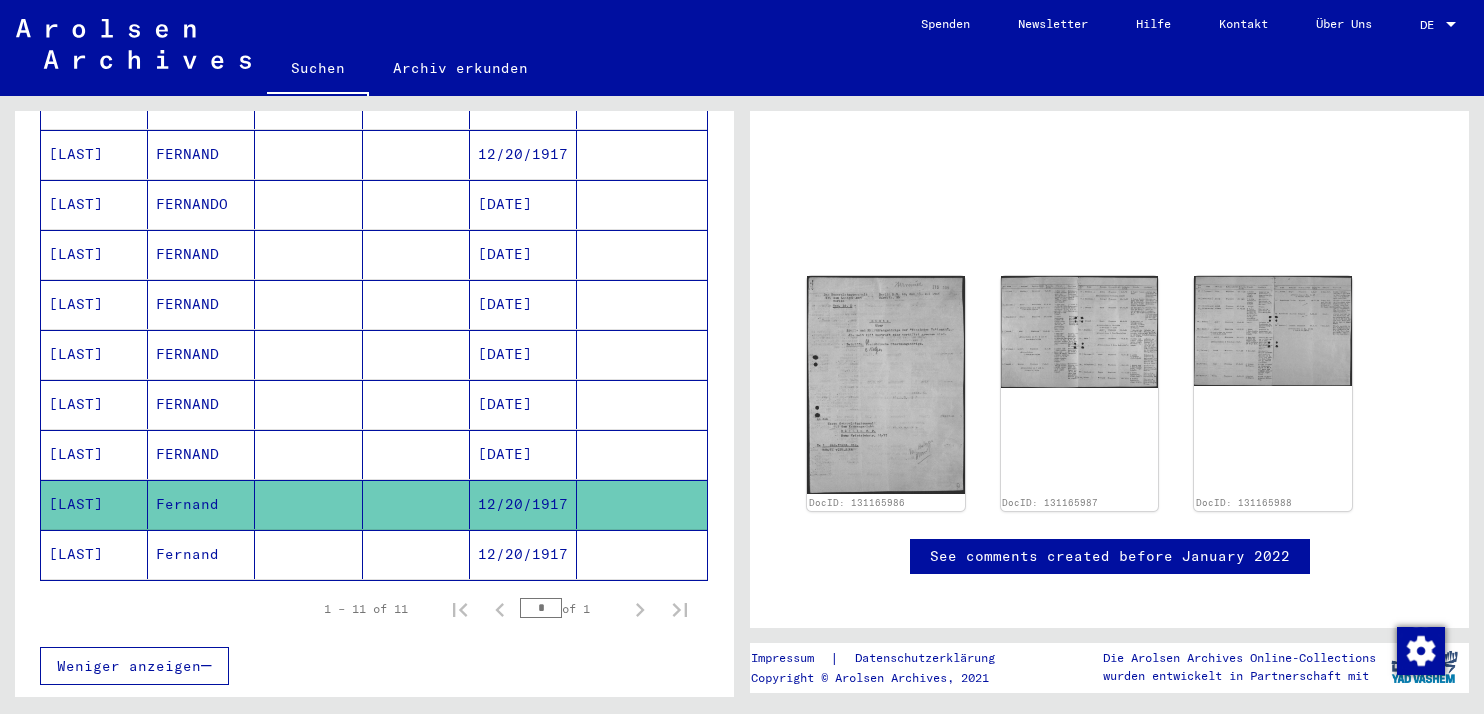 scroll, scrollTop: 90, scrollLeft: 0, axis: vertical 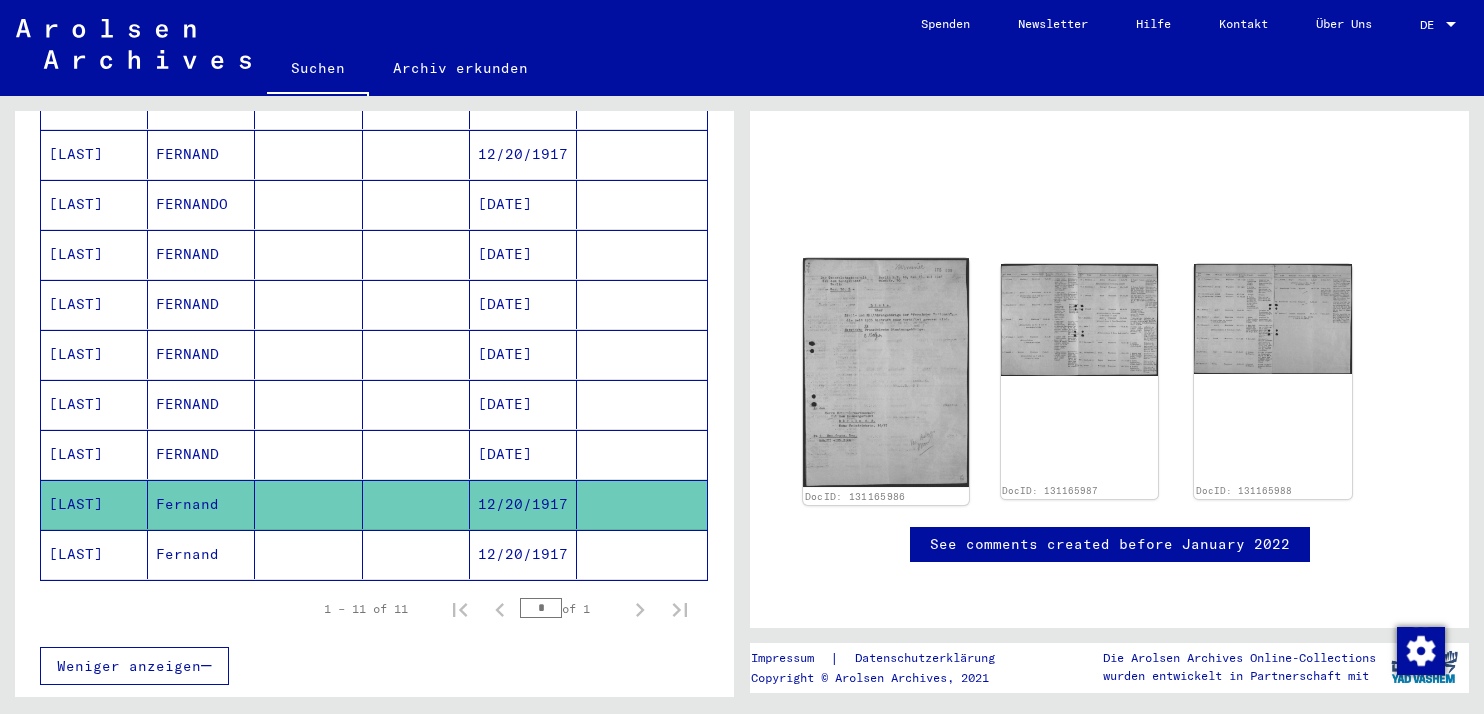 click 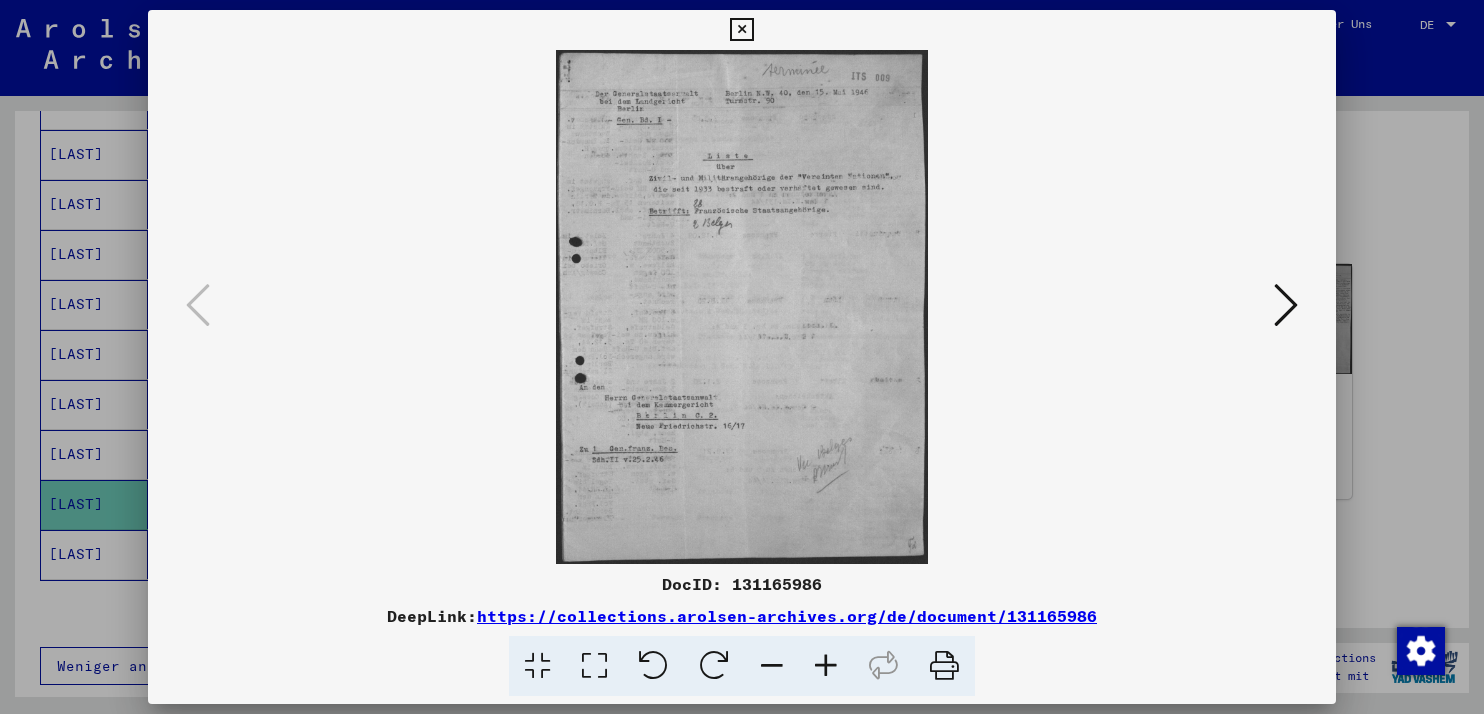 type 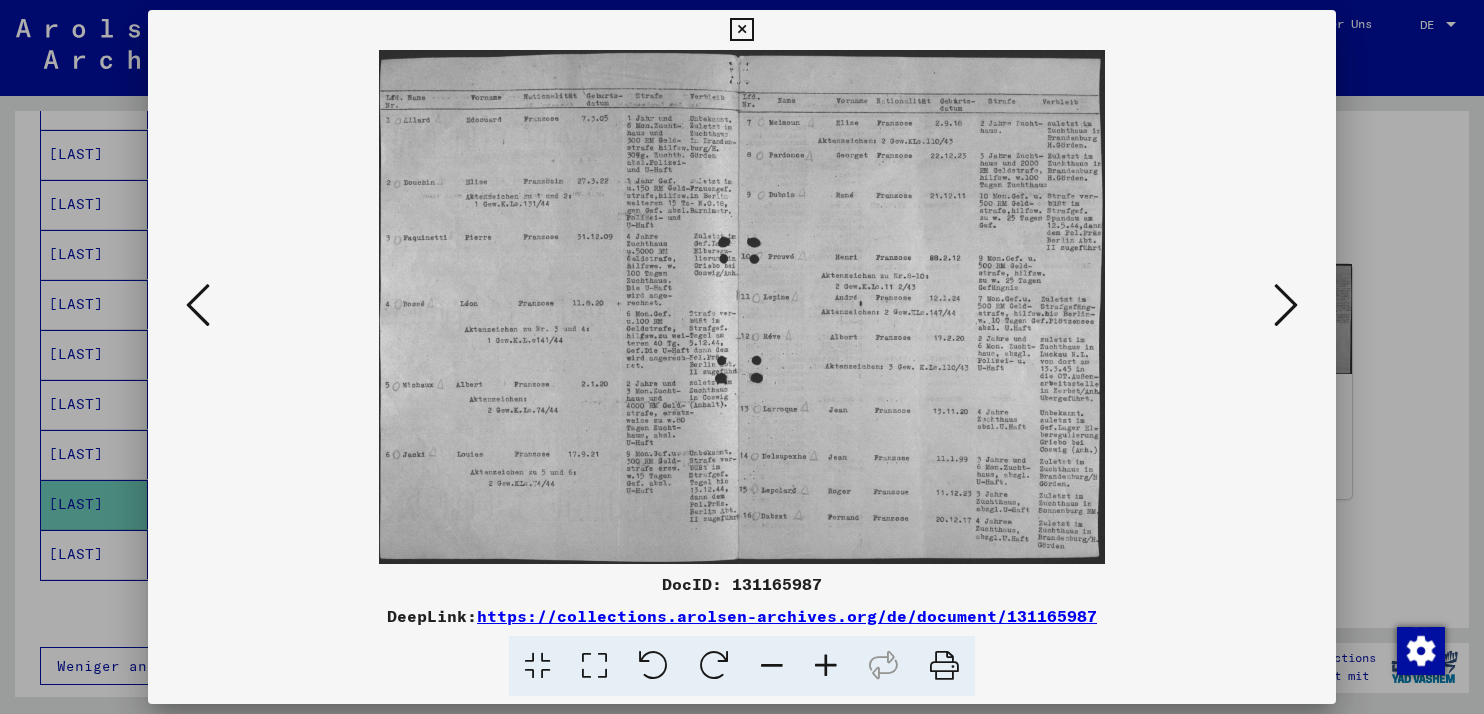 click on "https://collections.arolsen-archives.org/de/document/131165987" at bounding box center (787, 616) 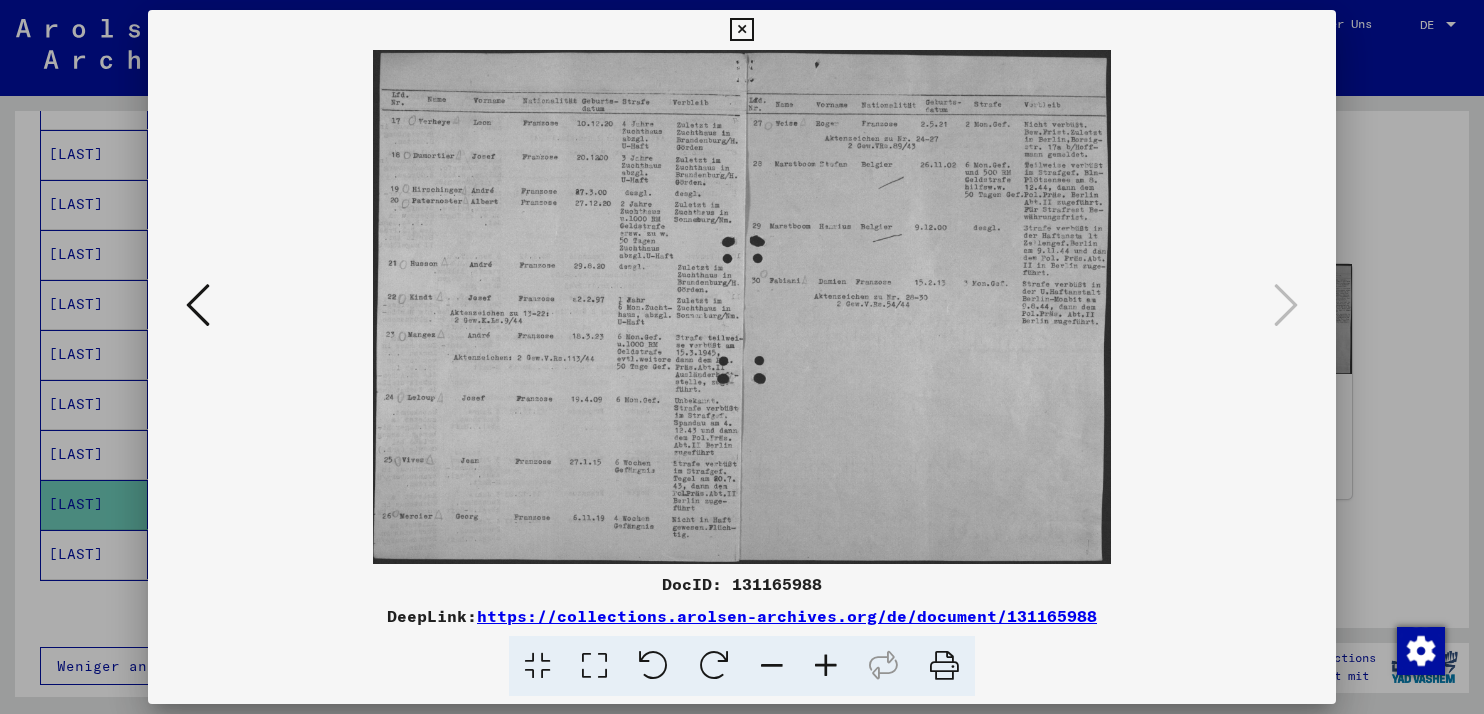 click at bounding box center (198, 305) 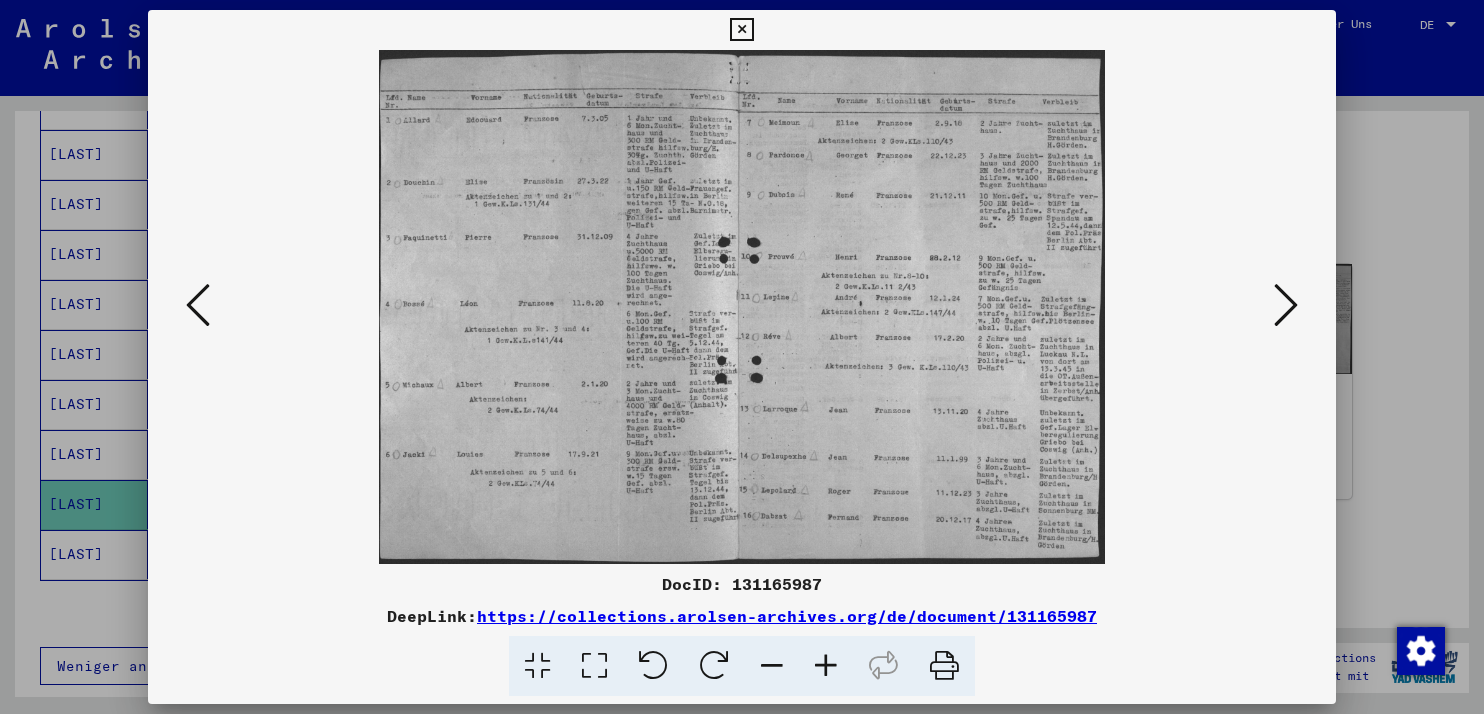 click at bounding box center [198, 305] 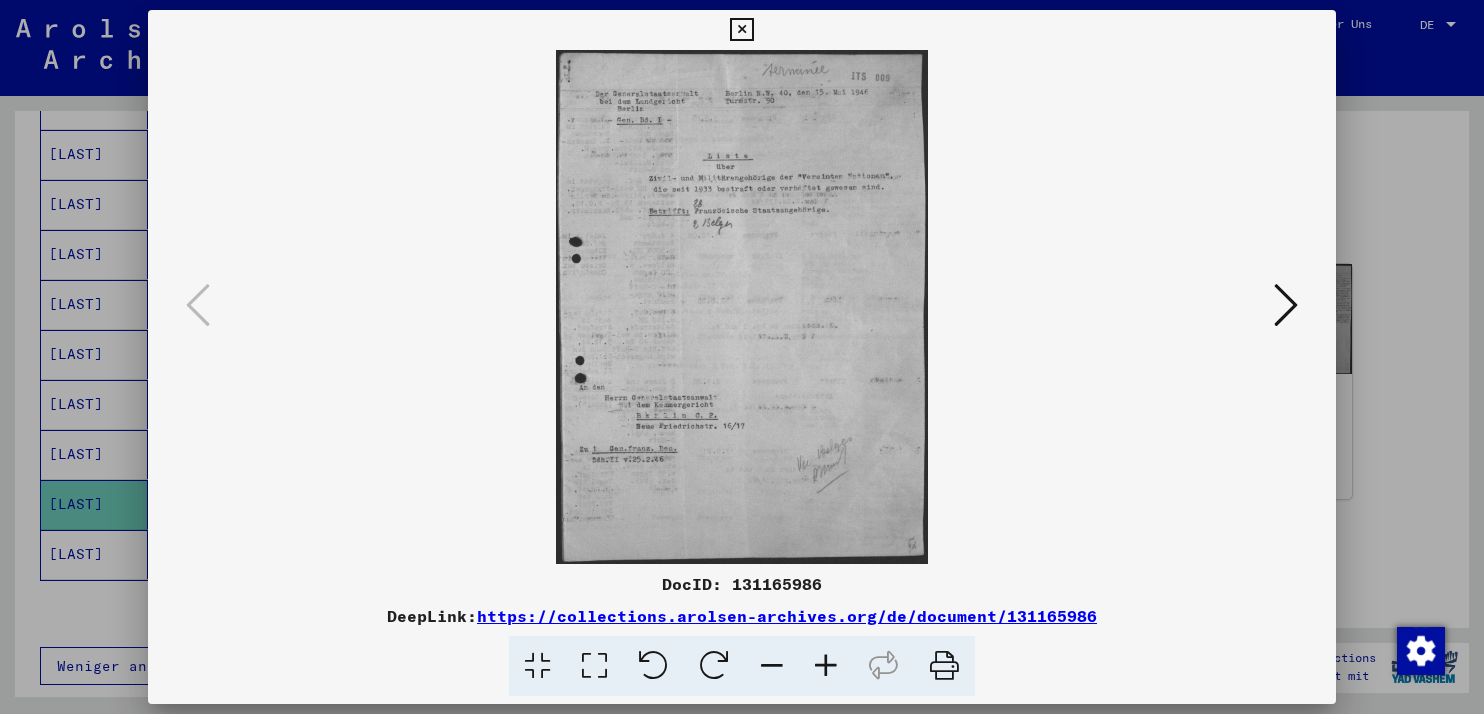 click at bounding box center [741, 30] 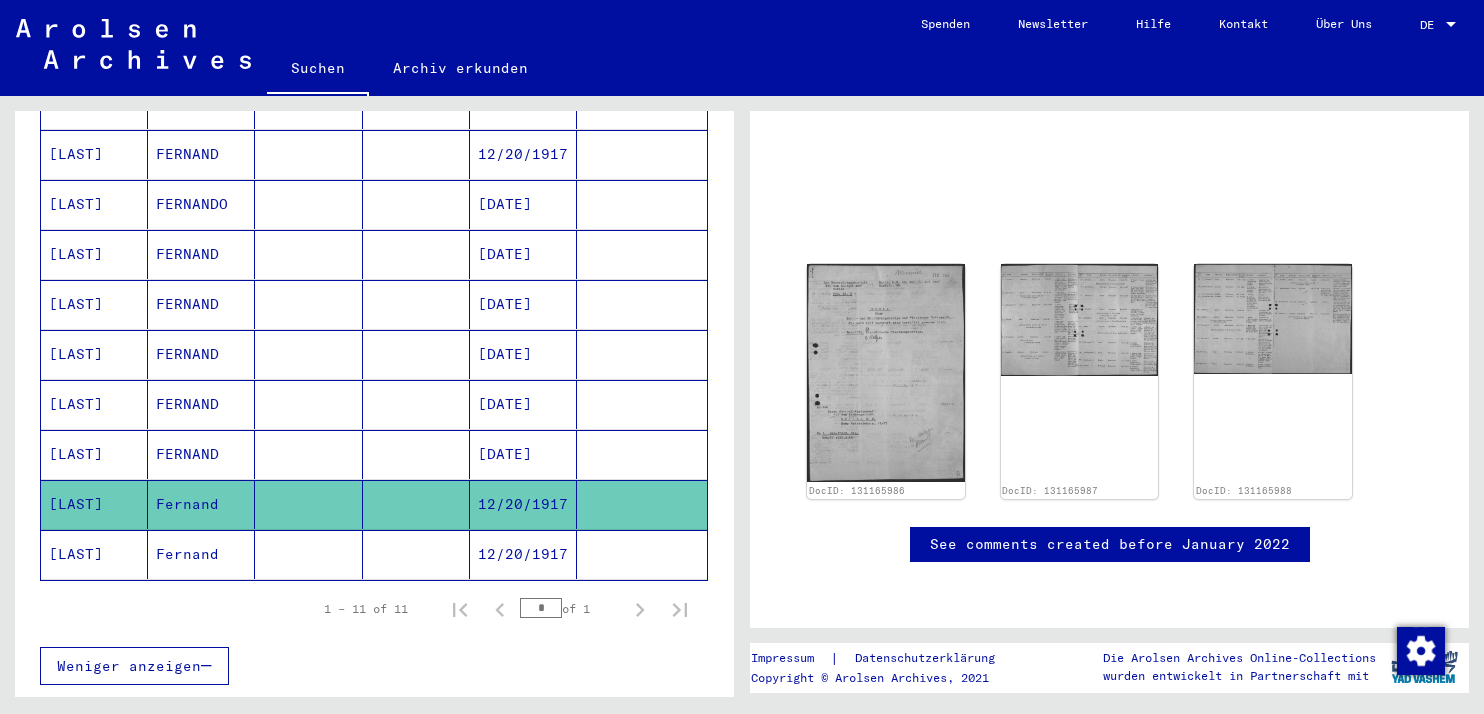 click on "12/20/1917" 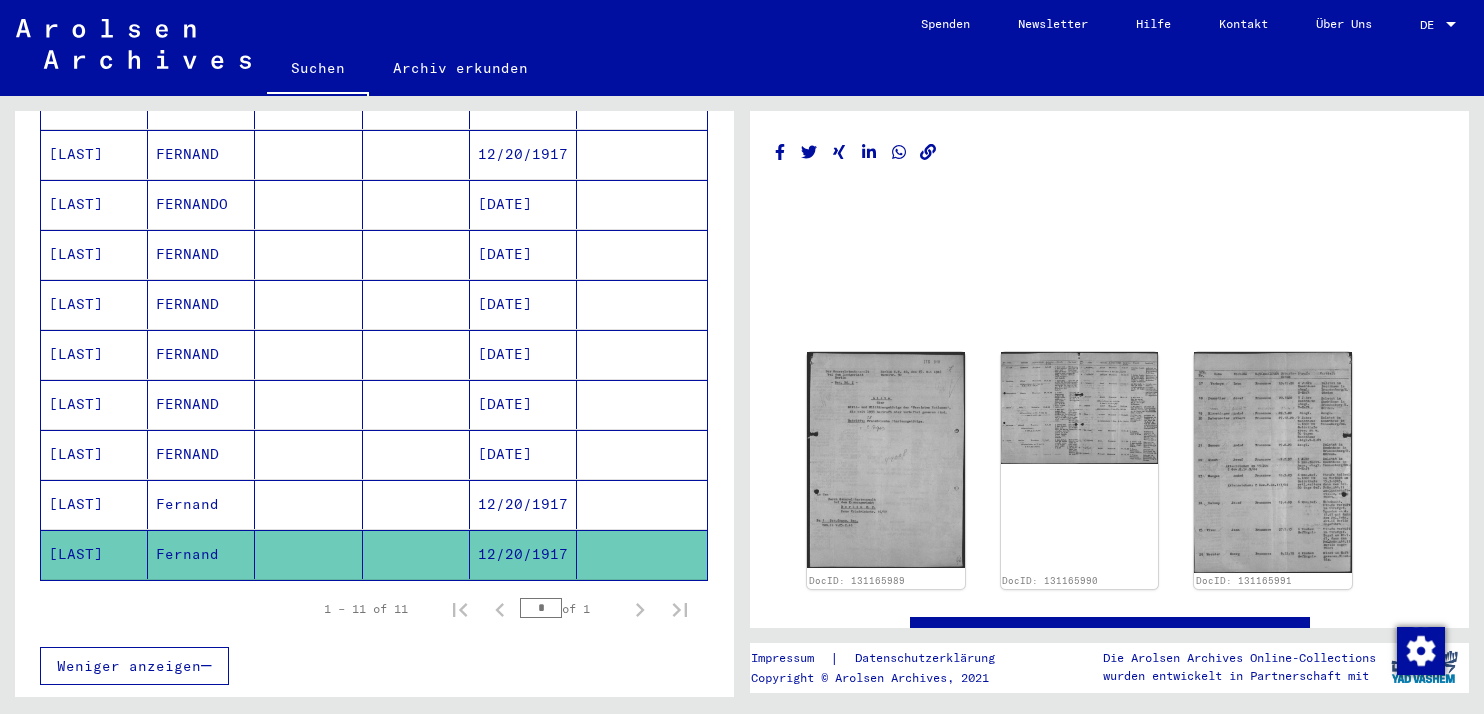 click on "12/20/1917" at bounding box center [523, 554] 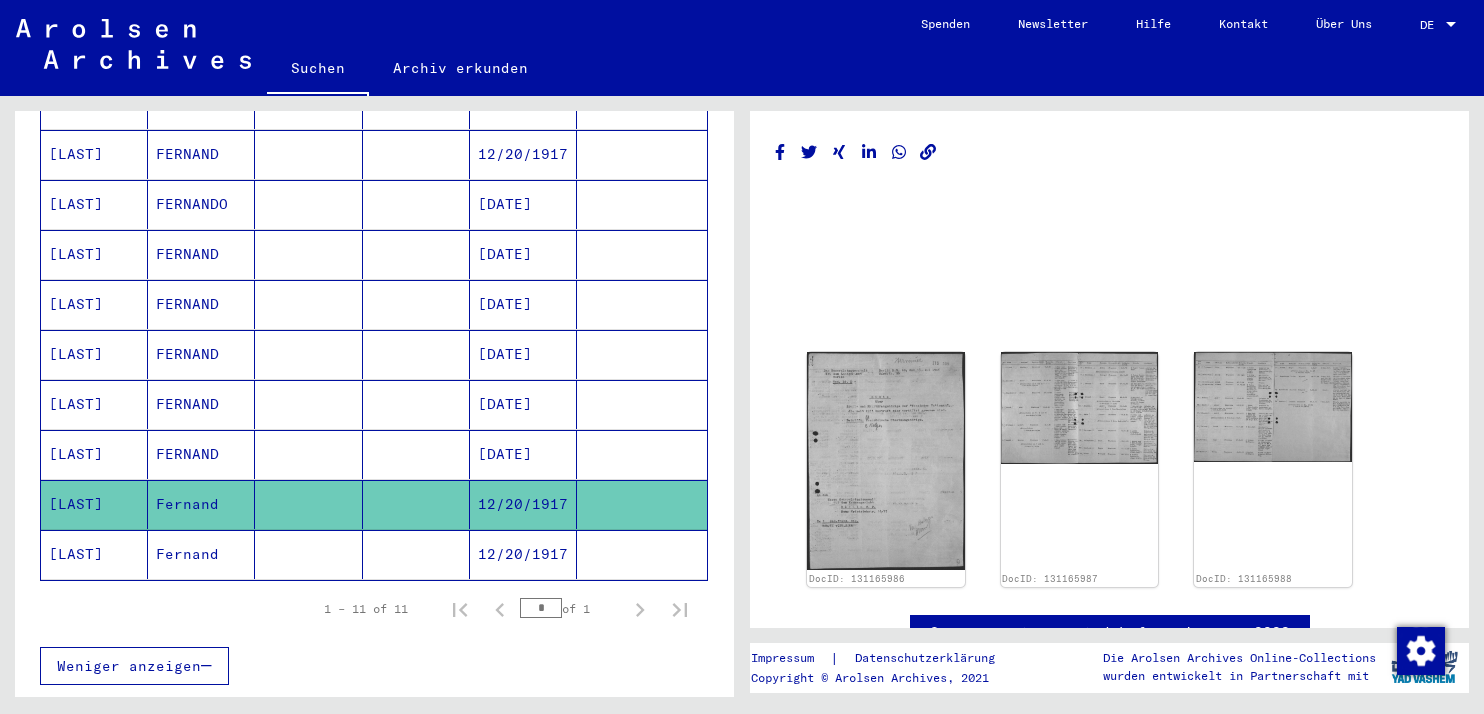 click on "12/20/1917" 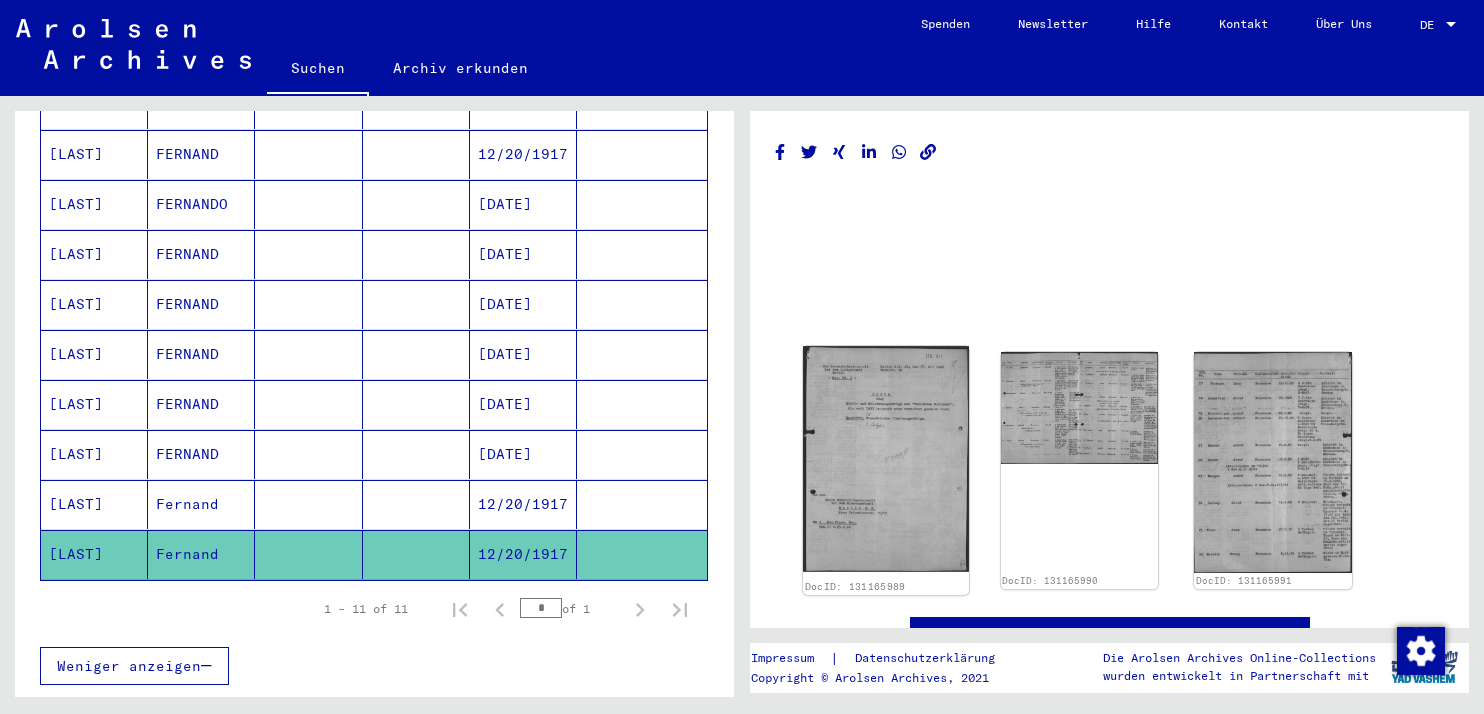 click 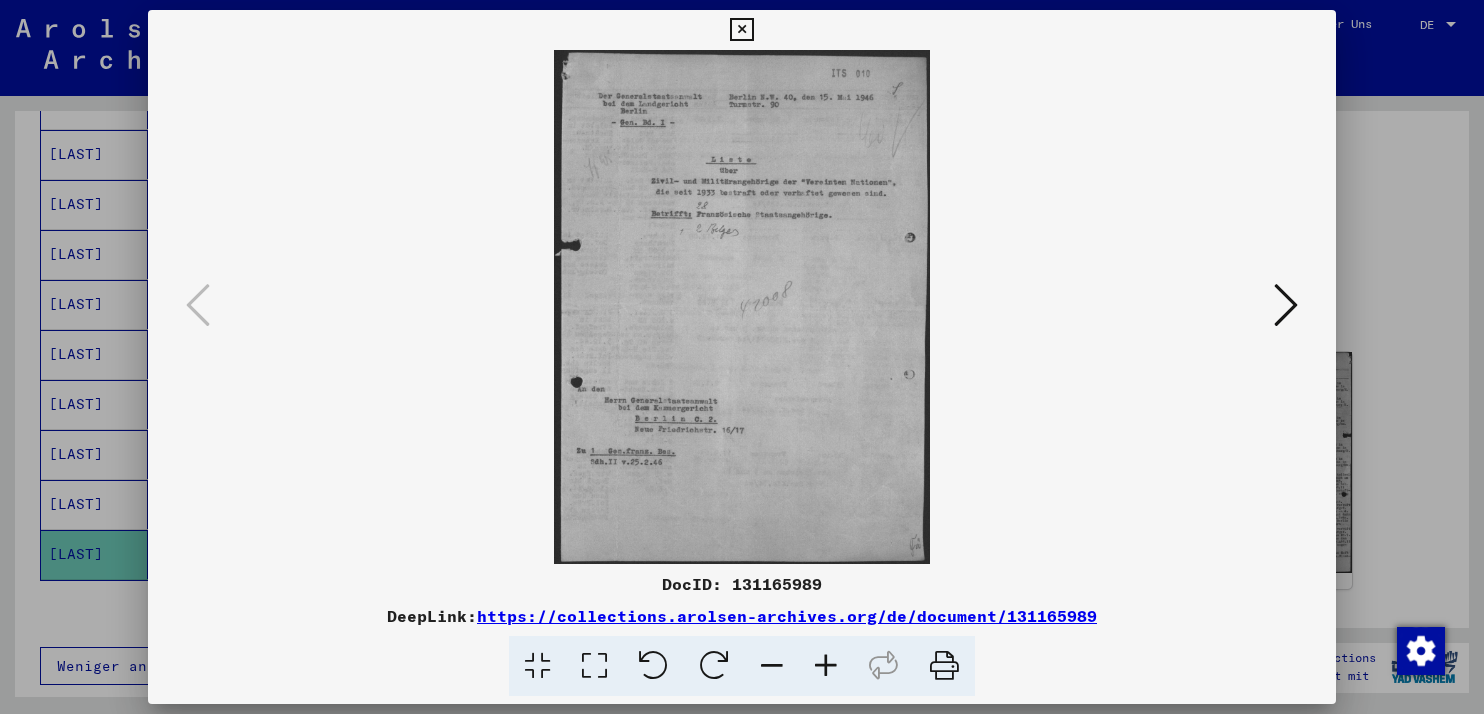 type 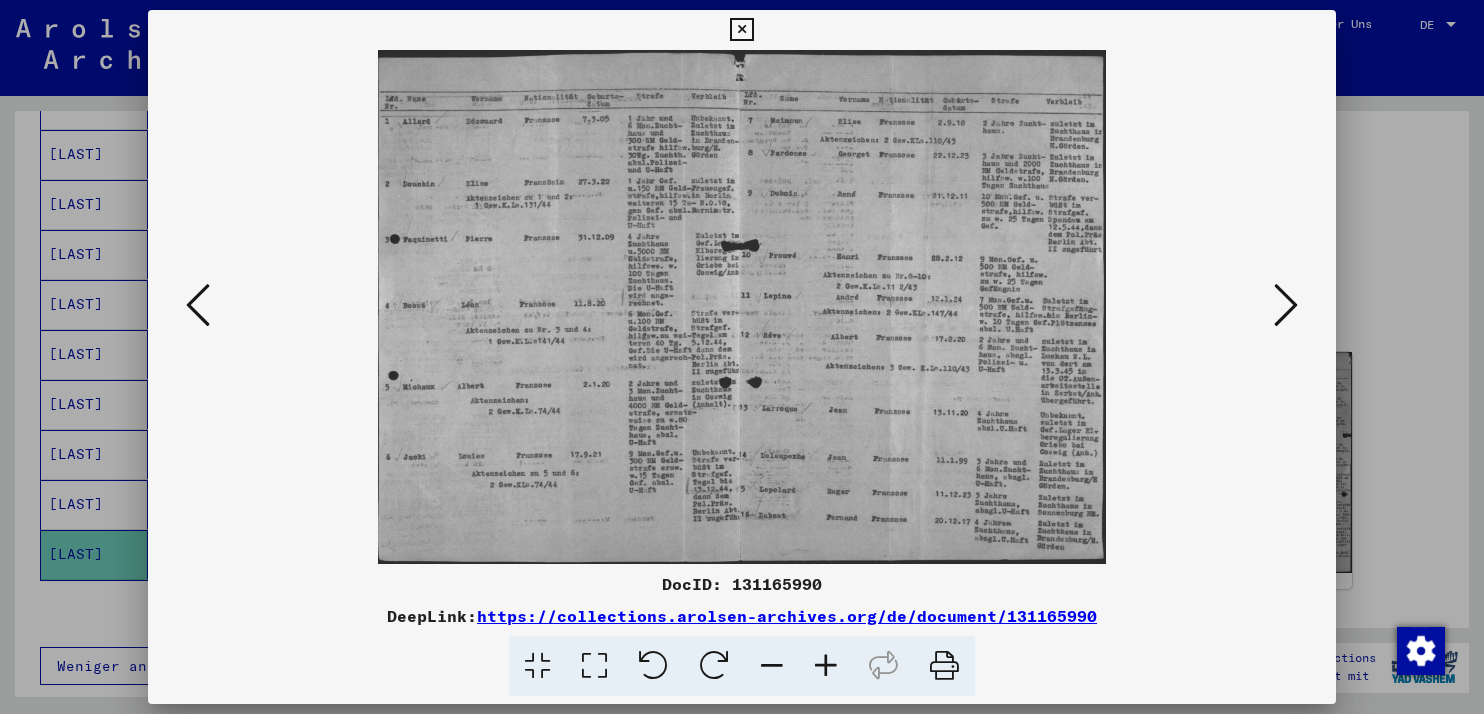 type 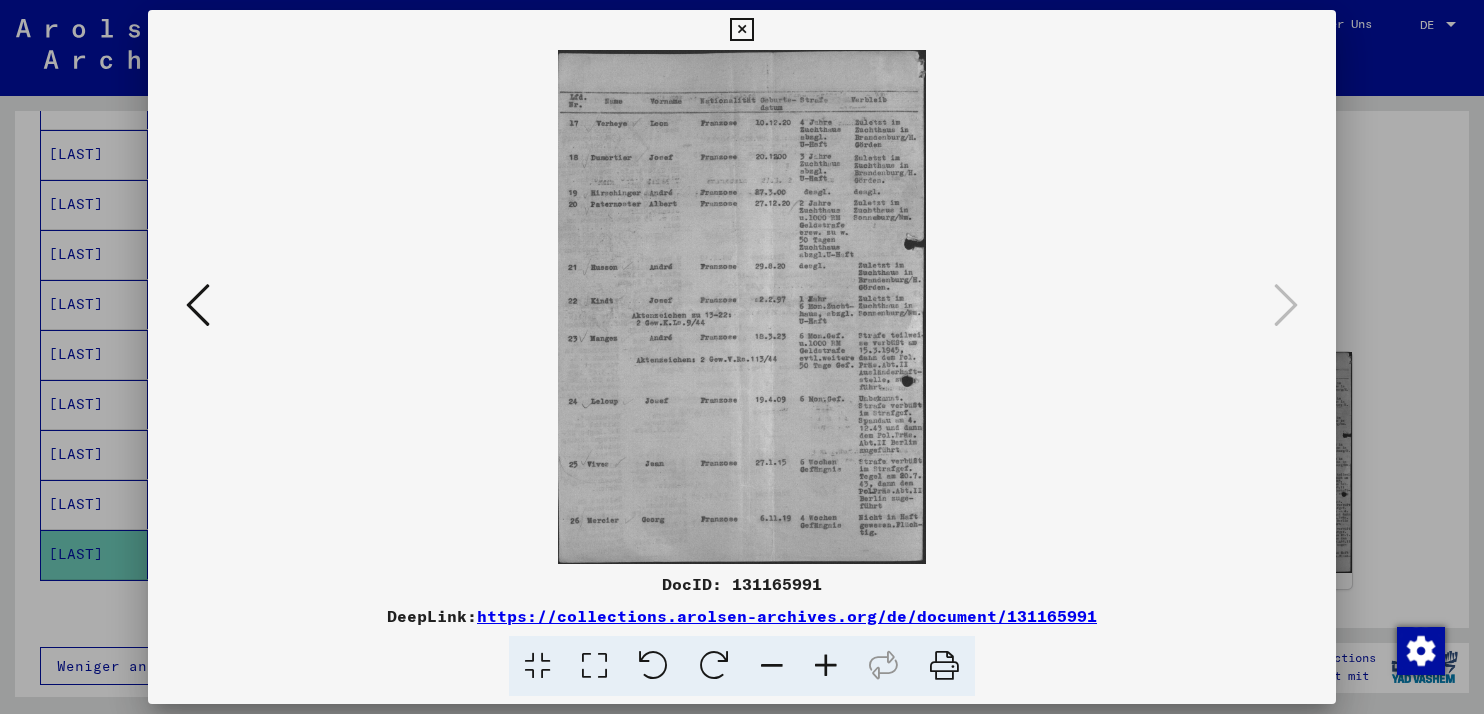 click at bounding box center (741, 307) 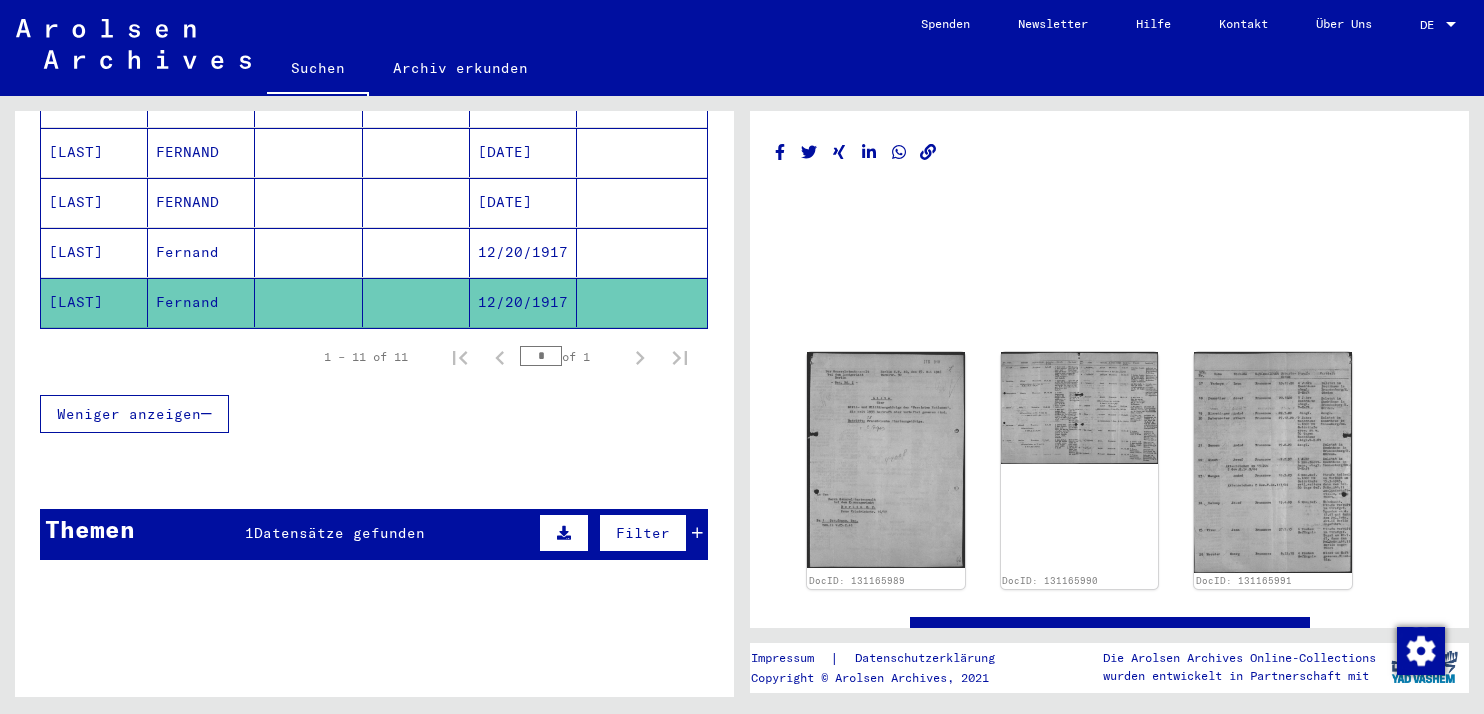 scroll, scrollTop: 662, scrollLeft: 0, axis: vertical 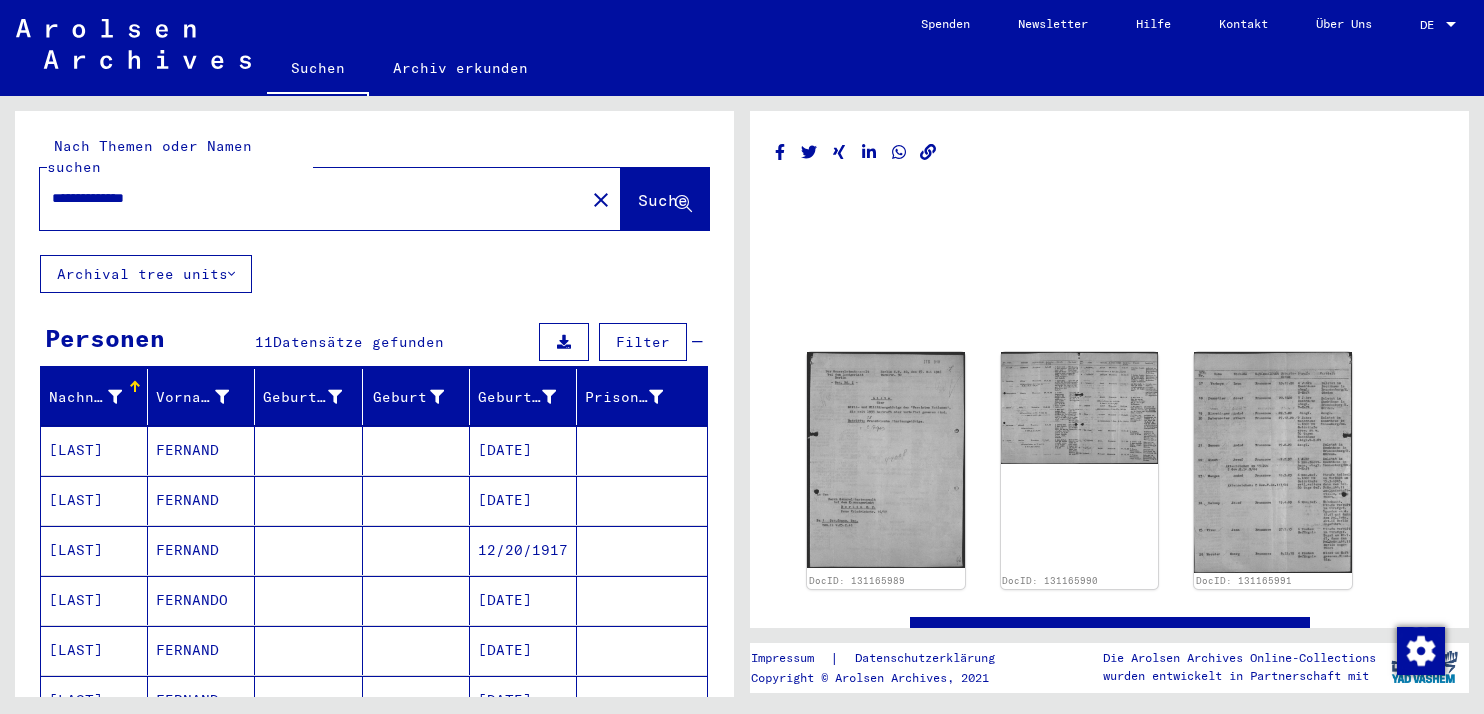 click on "Archiv erkunden" 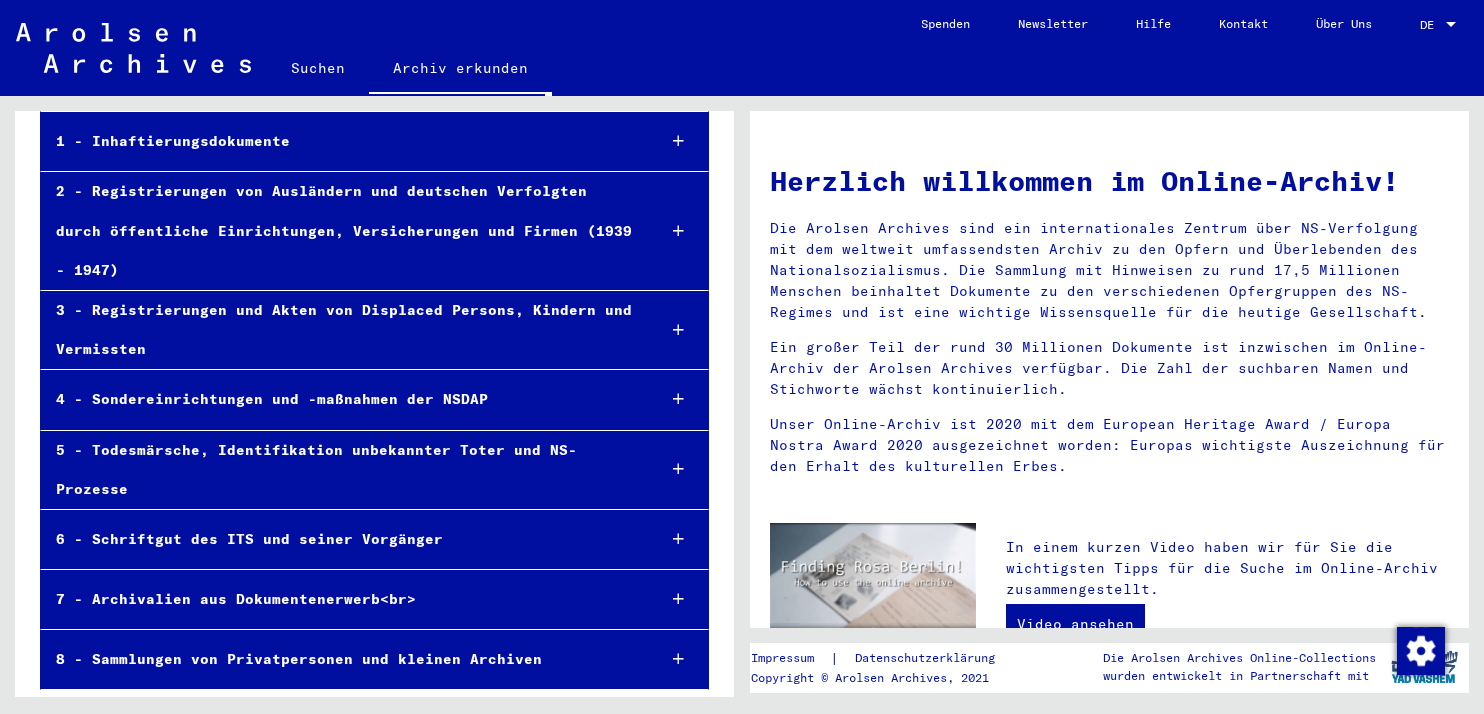 scroll, scrollTop: 0, scrollLeft: 0, axis: both 